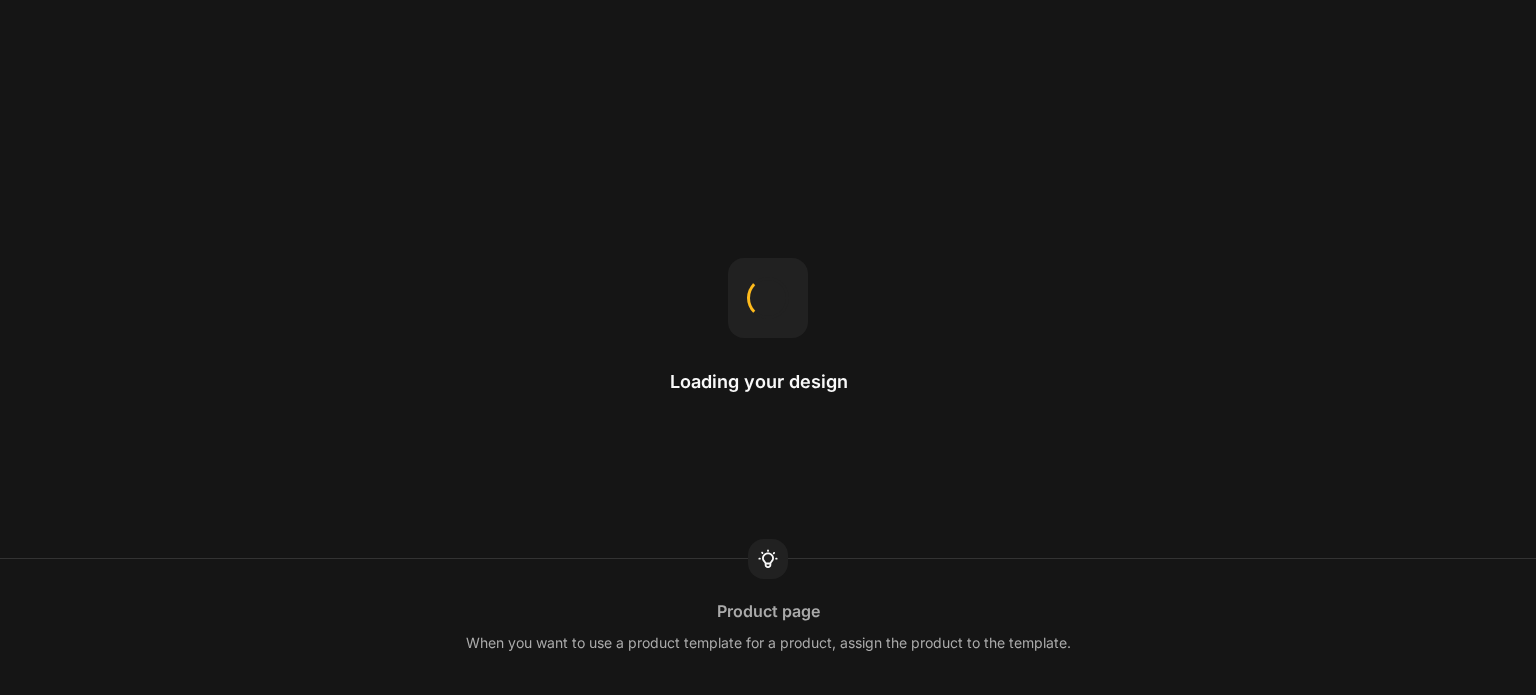 scroll, scrollTop: 0, scrollLeft: 0, axis: both 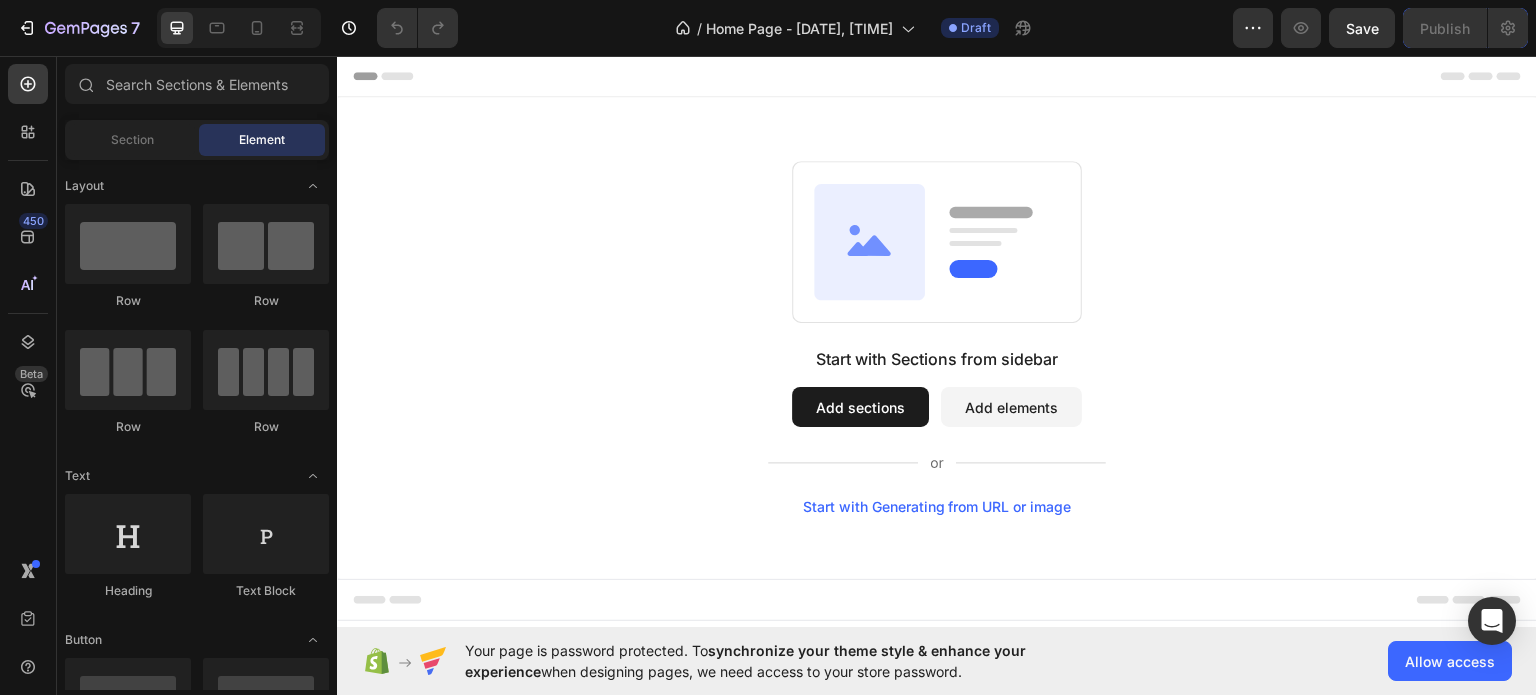 click on "Add sections" at bounding box center [860, 406] 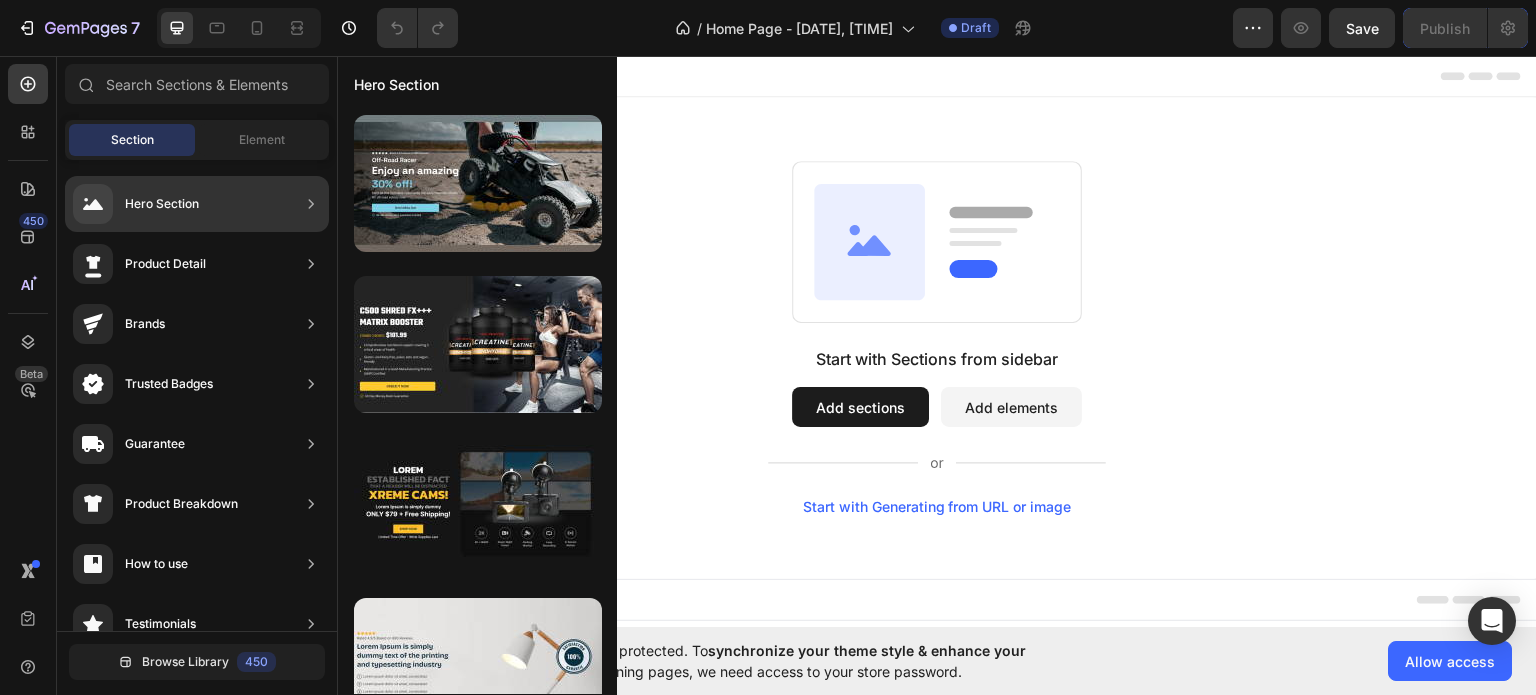 click on "Hero Section" 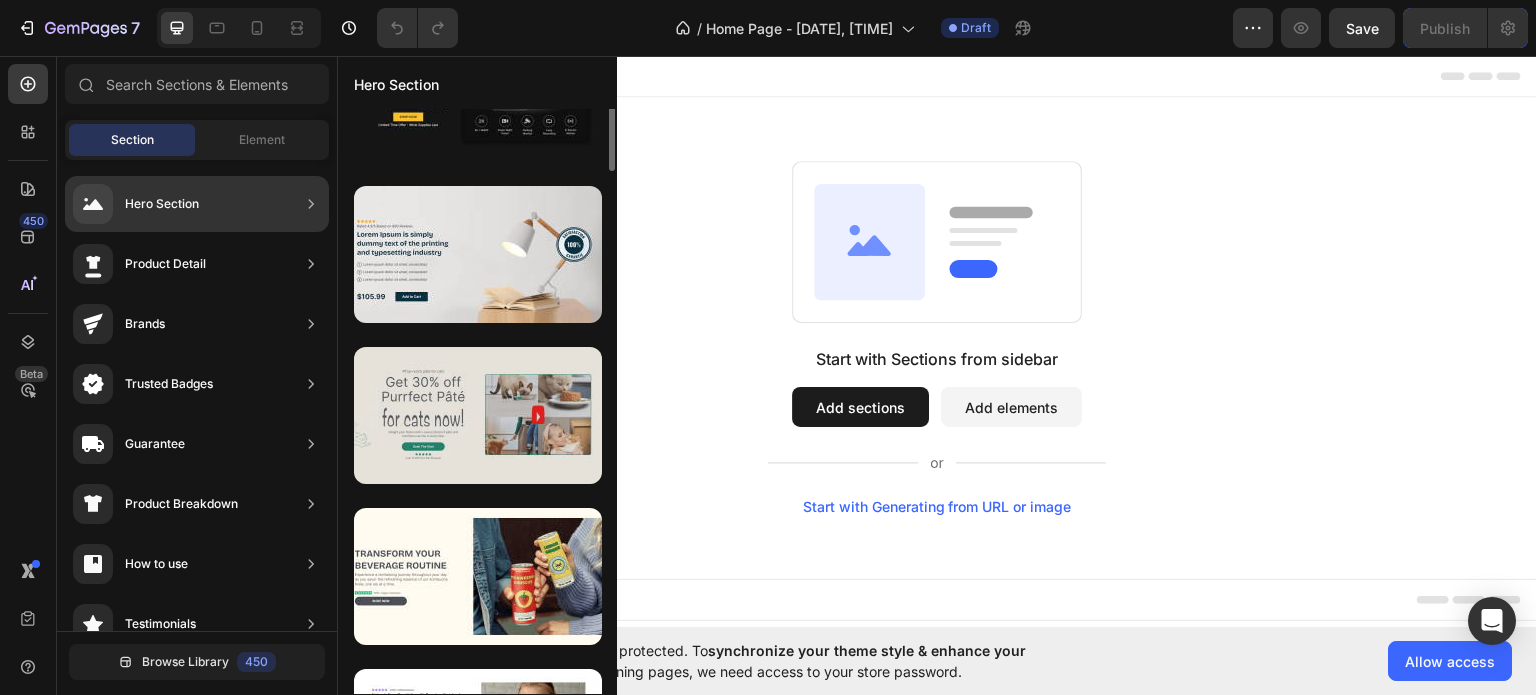 scroll, scrollTop: 0, scrollLeft: 0, axis: both 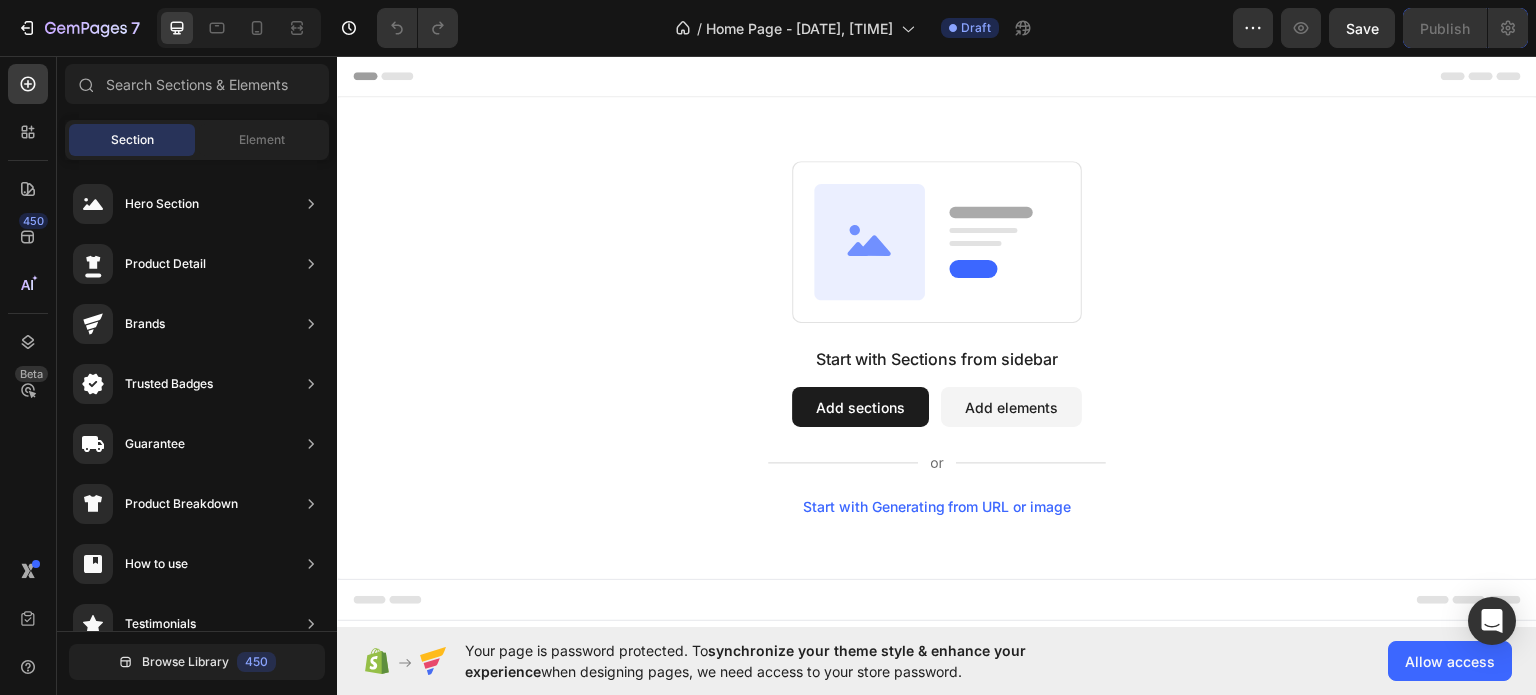 click on "Add elements" at bounding box center [1011, 406] 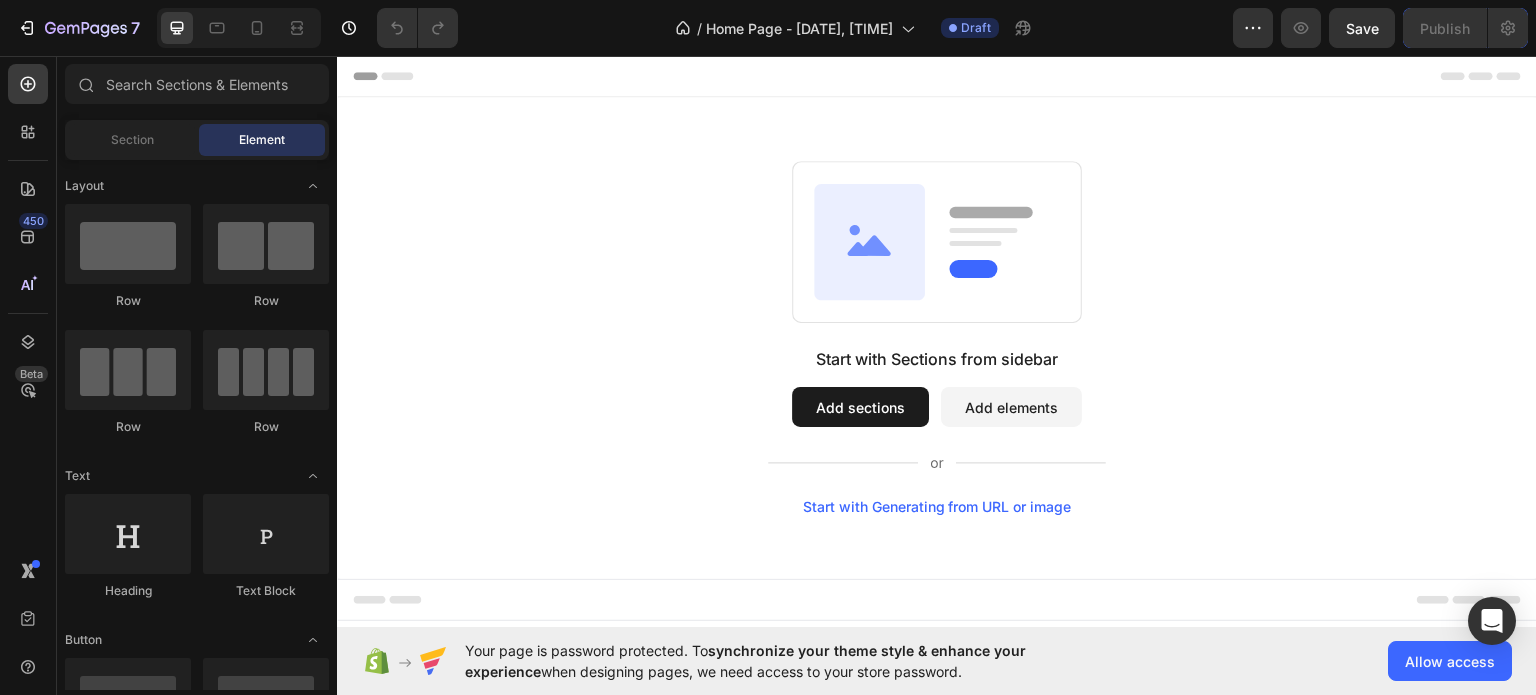 click on "Add sections" at bounding box center (860, 406) 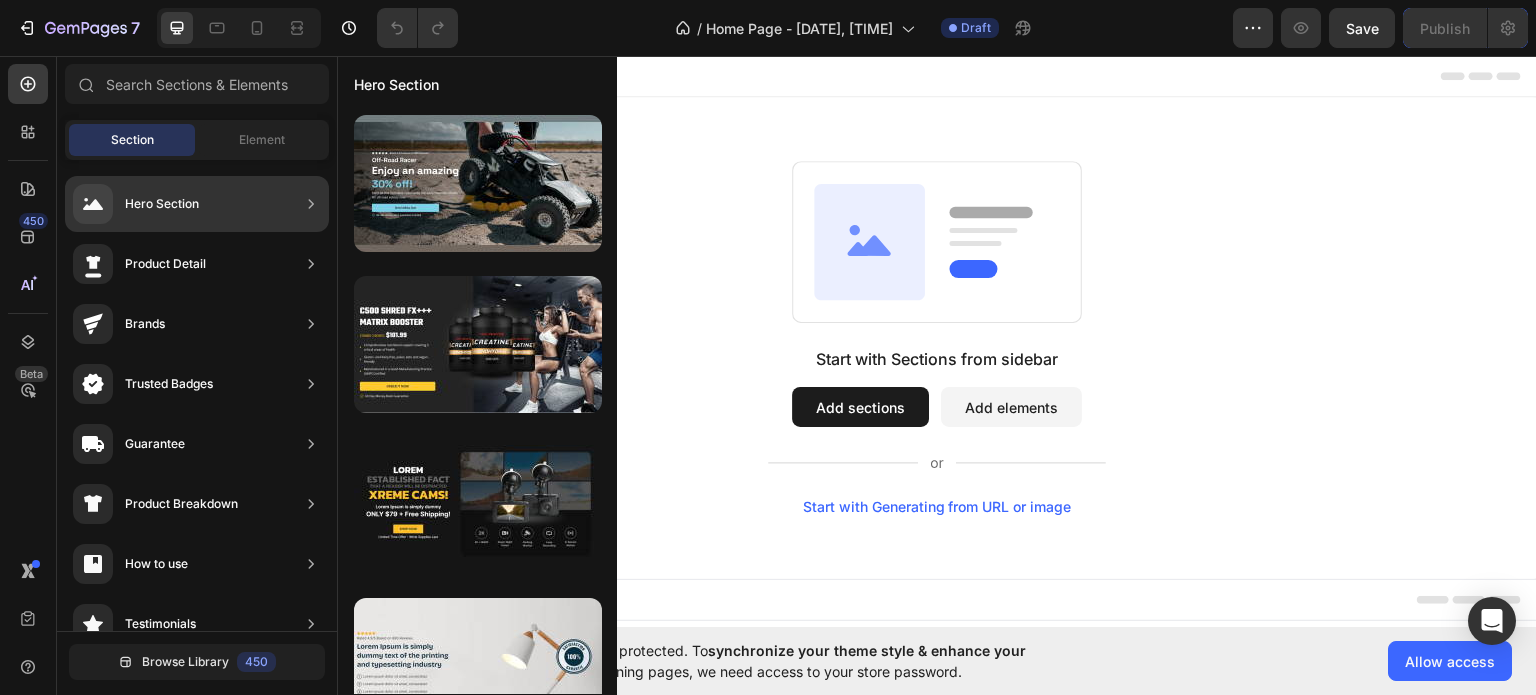 click on "Hero Section" at bounding box center [136, 204] 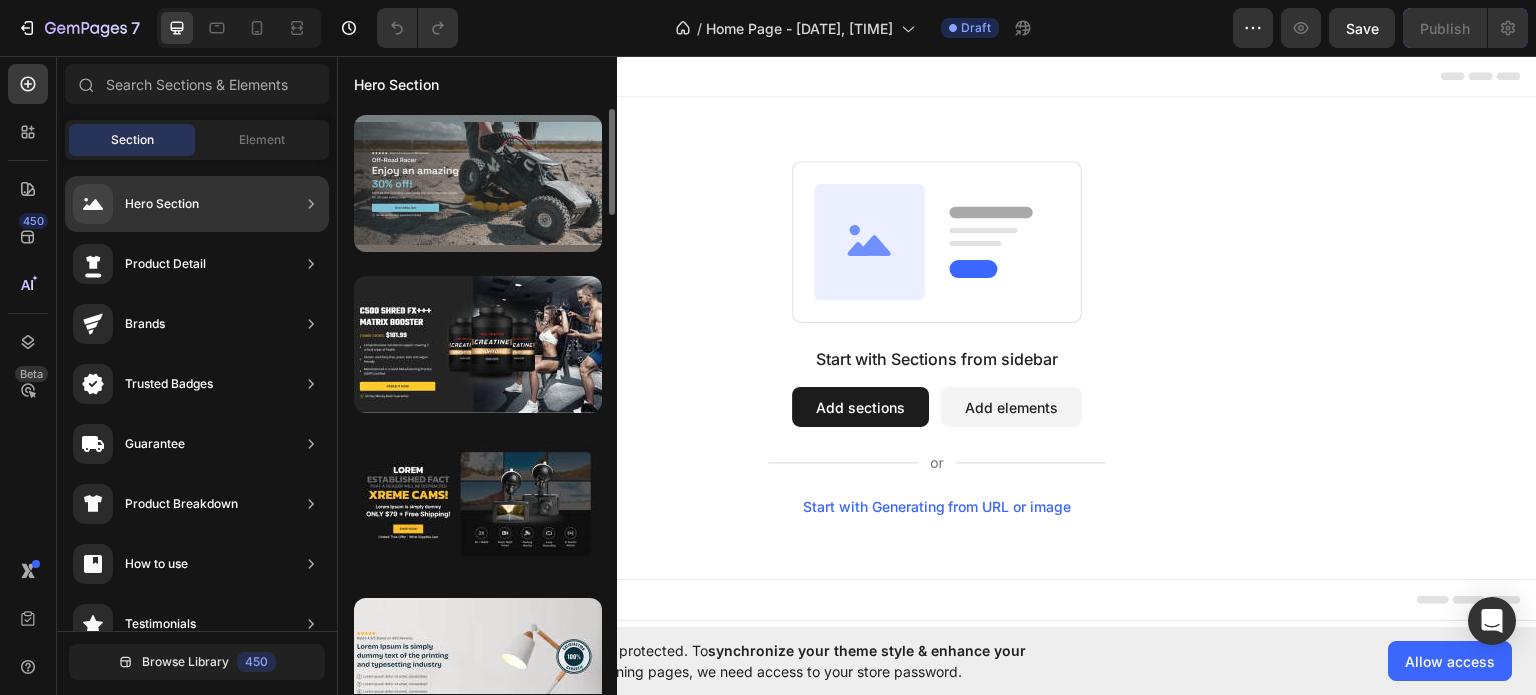 click at bounding box center (478, 183) 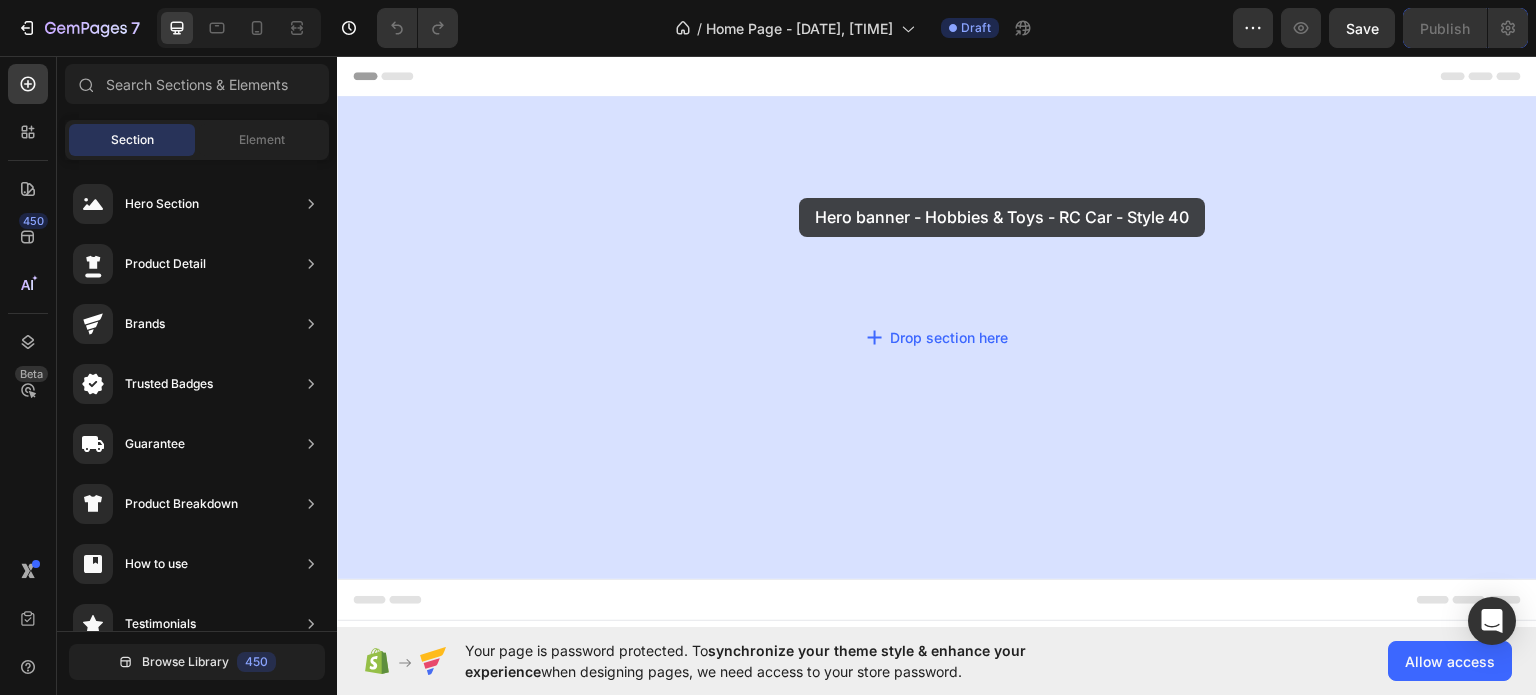 drag, startPoint x: 773, startPoint y: 225, endPoint x: 800, endPoint y: 196, distance: 39.623226 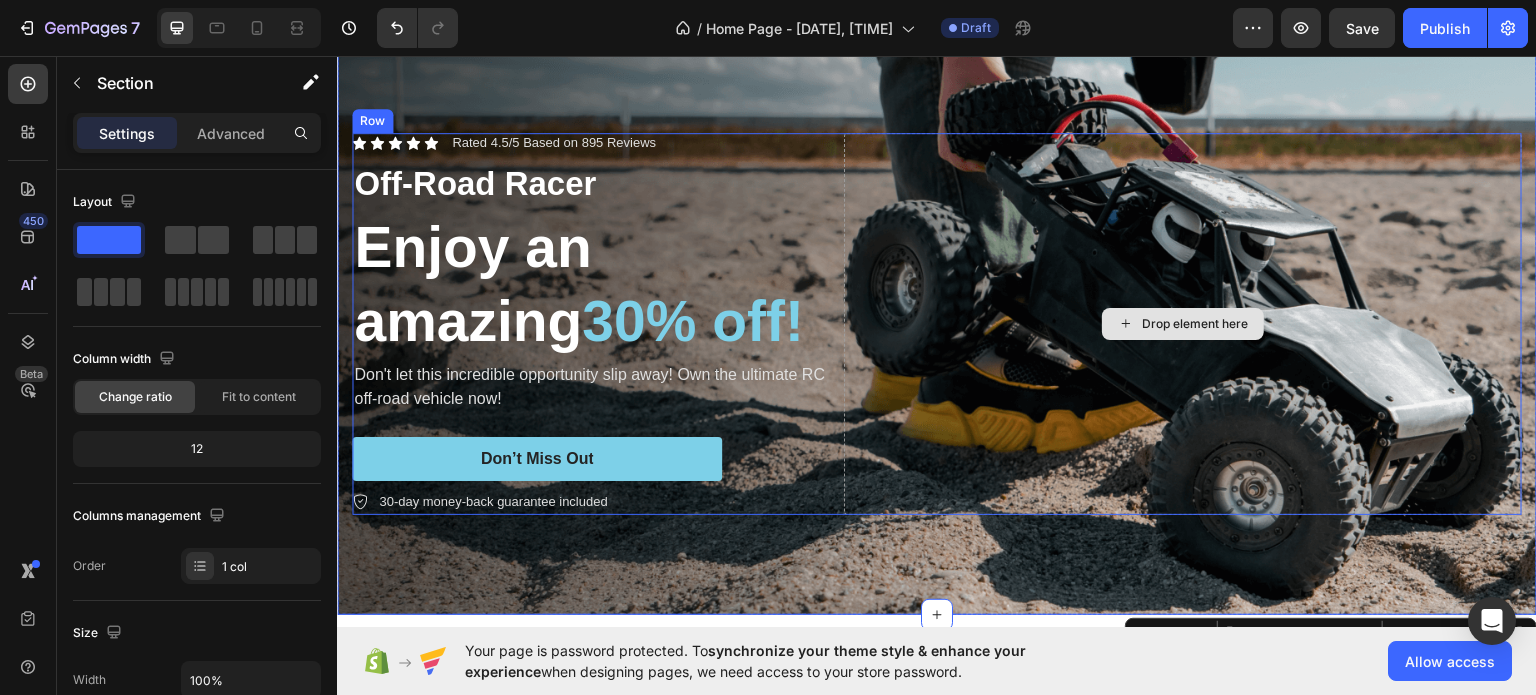 scroll, scrollTop: 100, scrollLeft: 0, axis: vertical 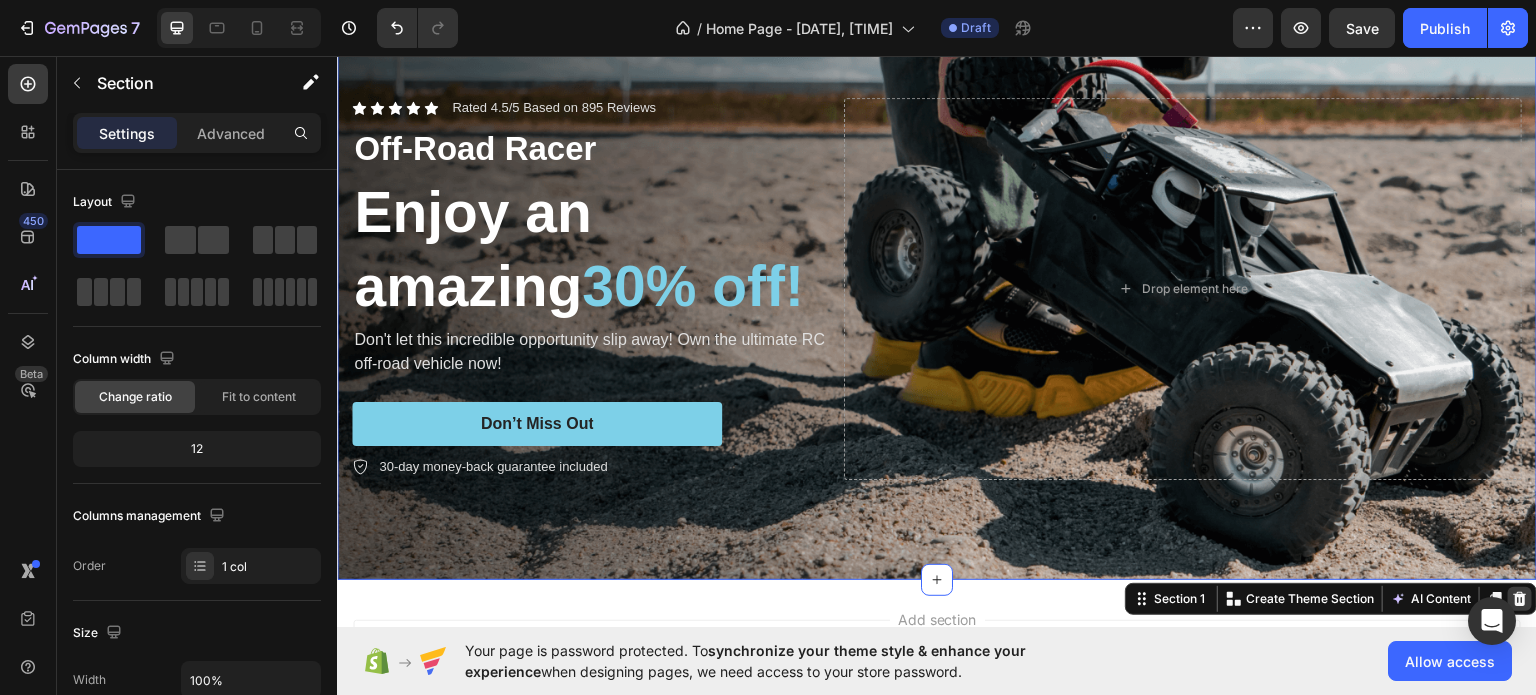 click 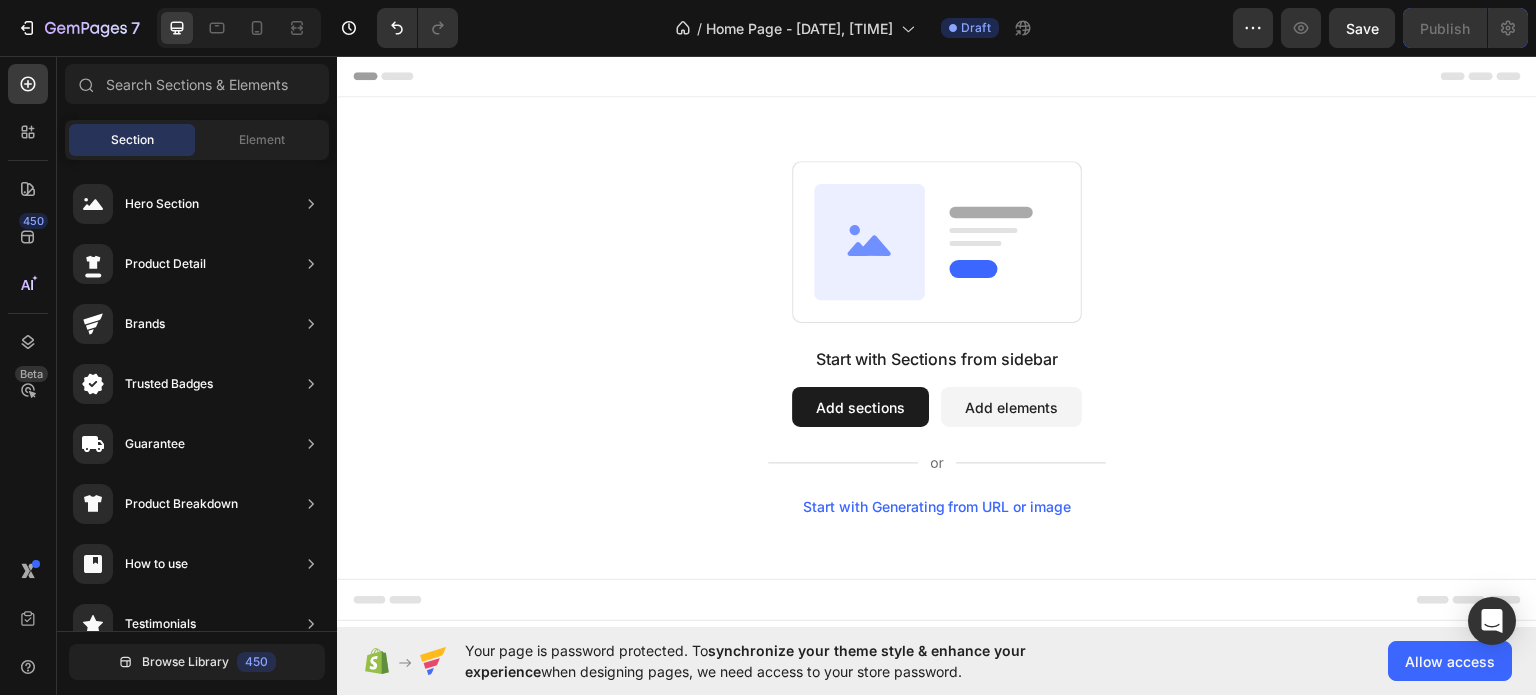 scroll, scrollTop: 0, scrollLeft: 0, axis: both 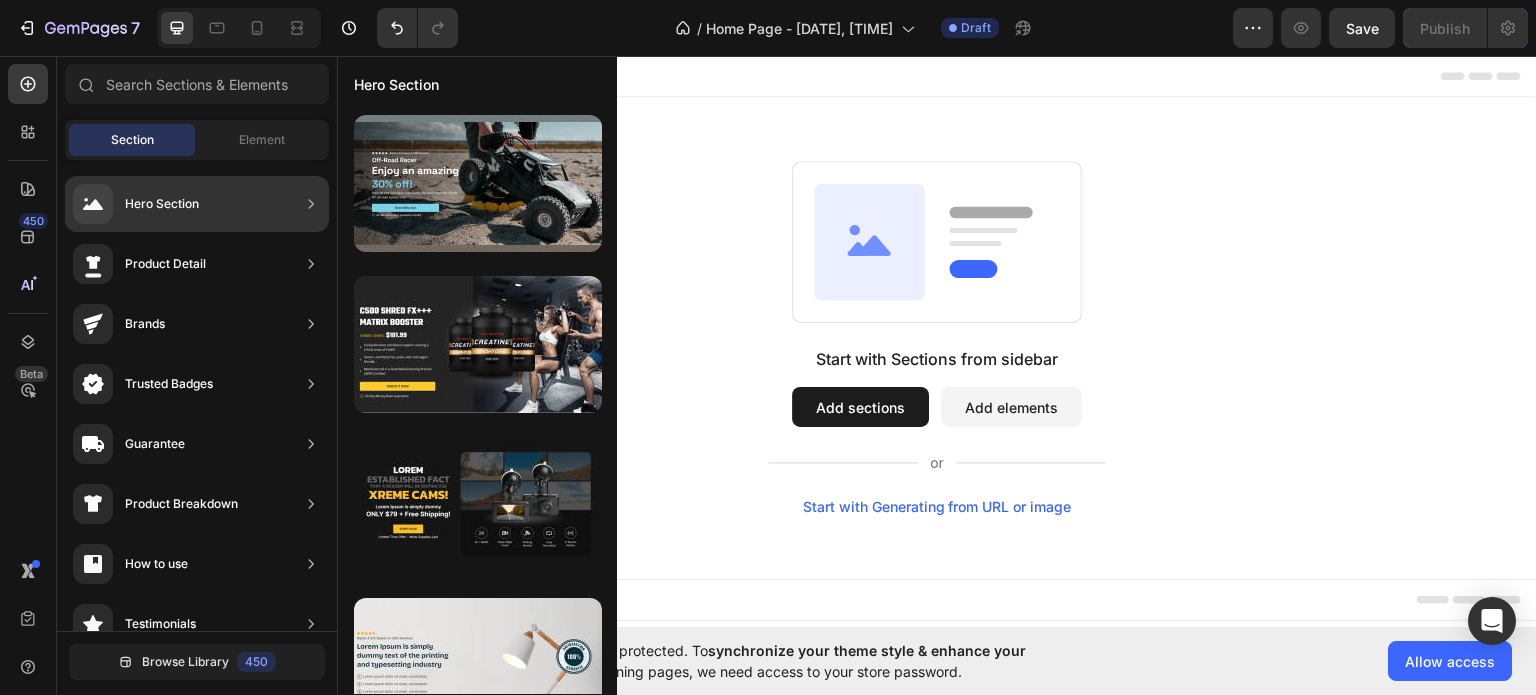 click on "Hero Section" 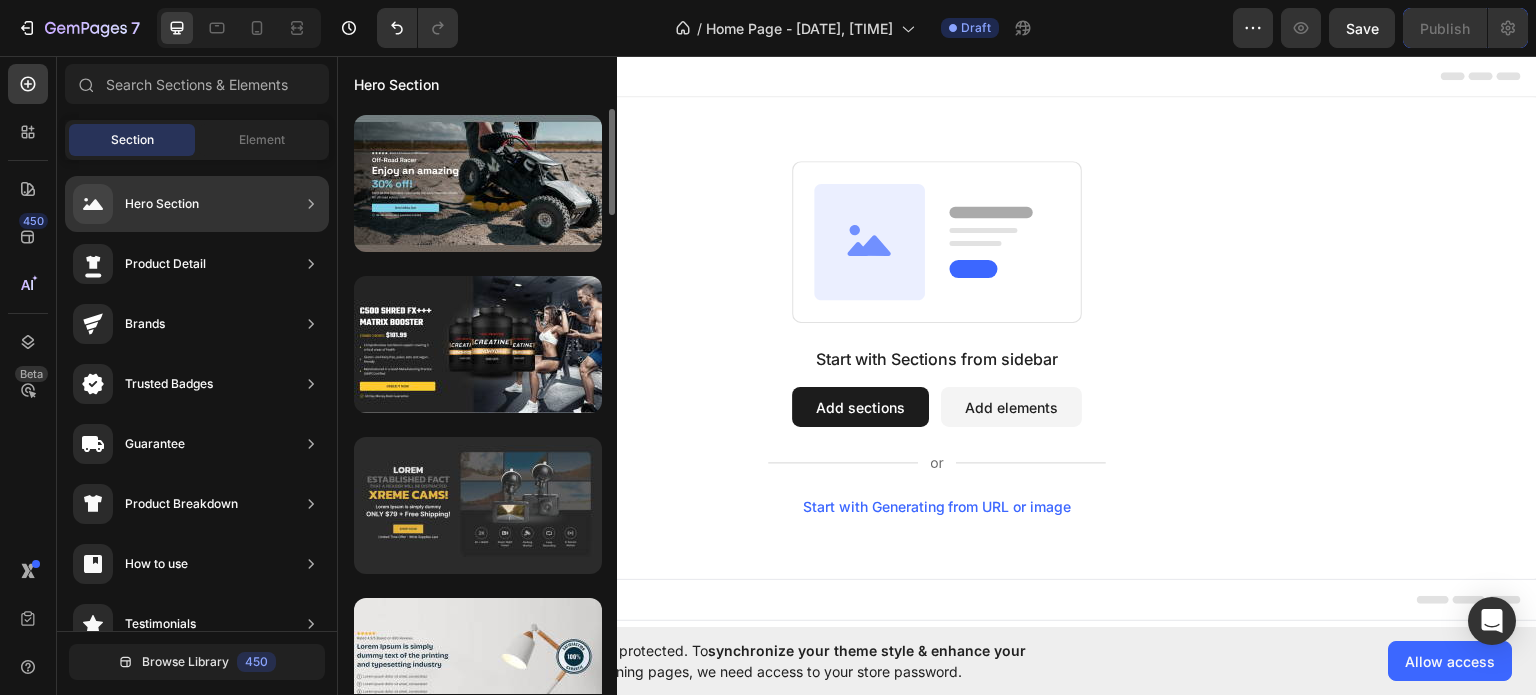 click at bounding box center (478, 505) 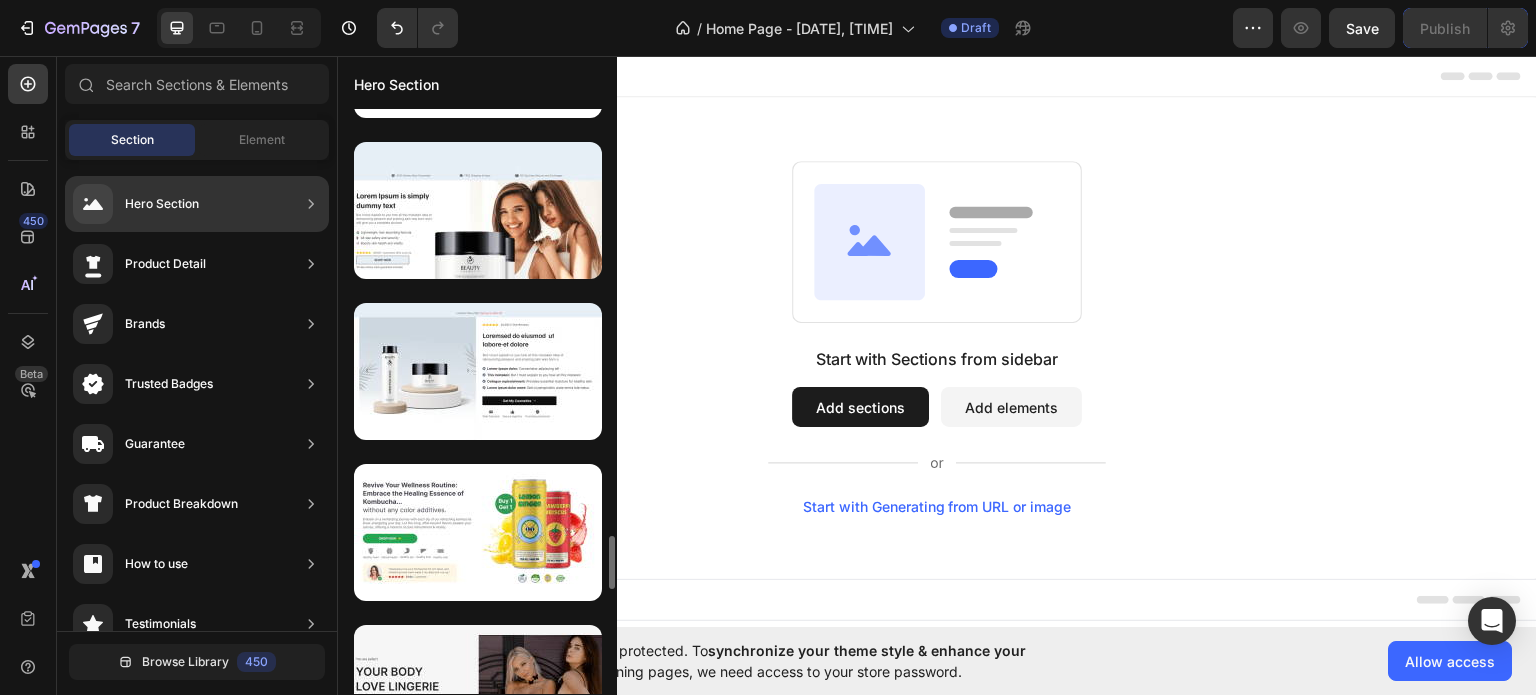 scroll, scrollTop: 1500, scrollLeft: 0, axis: vertical 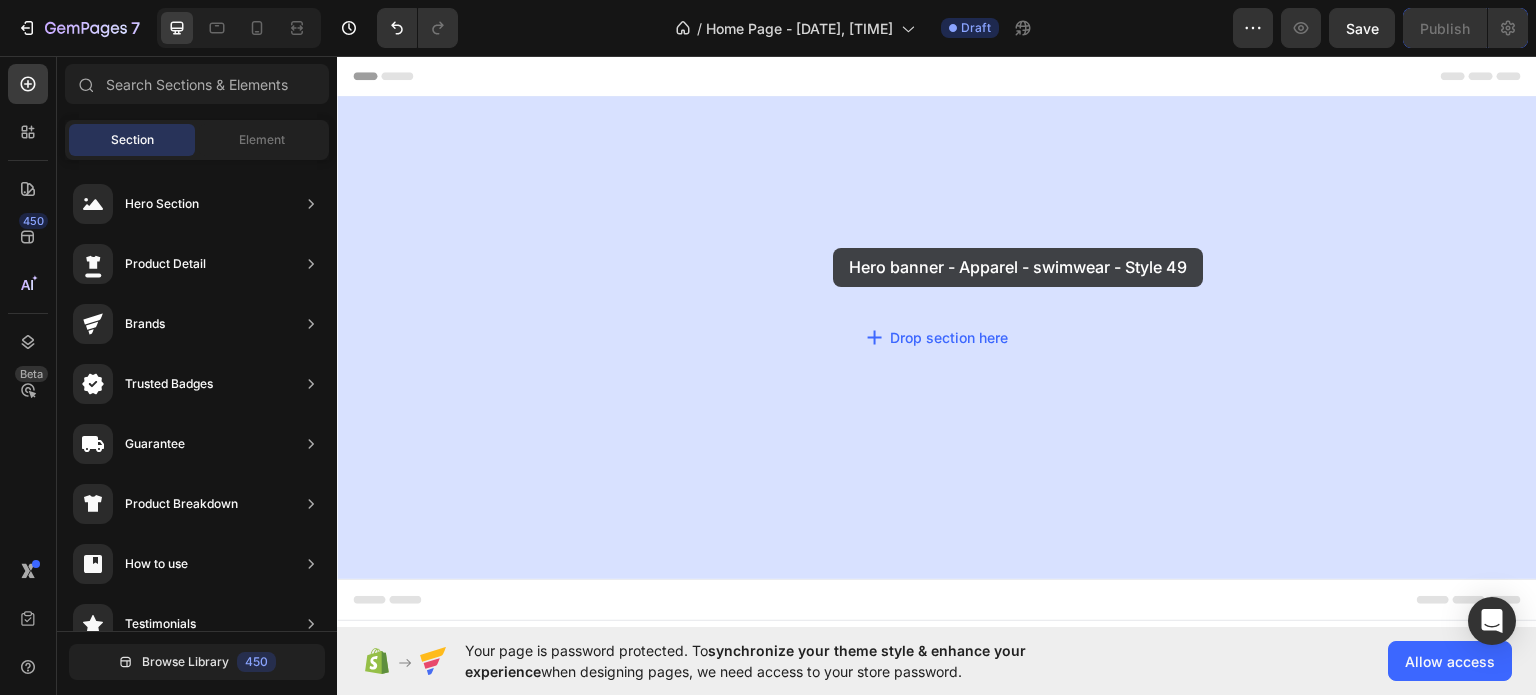 drag, startPoint x: 839, startPoint y: 542, endPoint x: 831, endPoint y: 247, distance: 295.10846 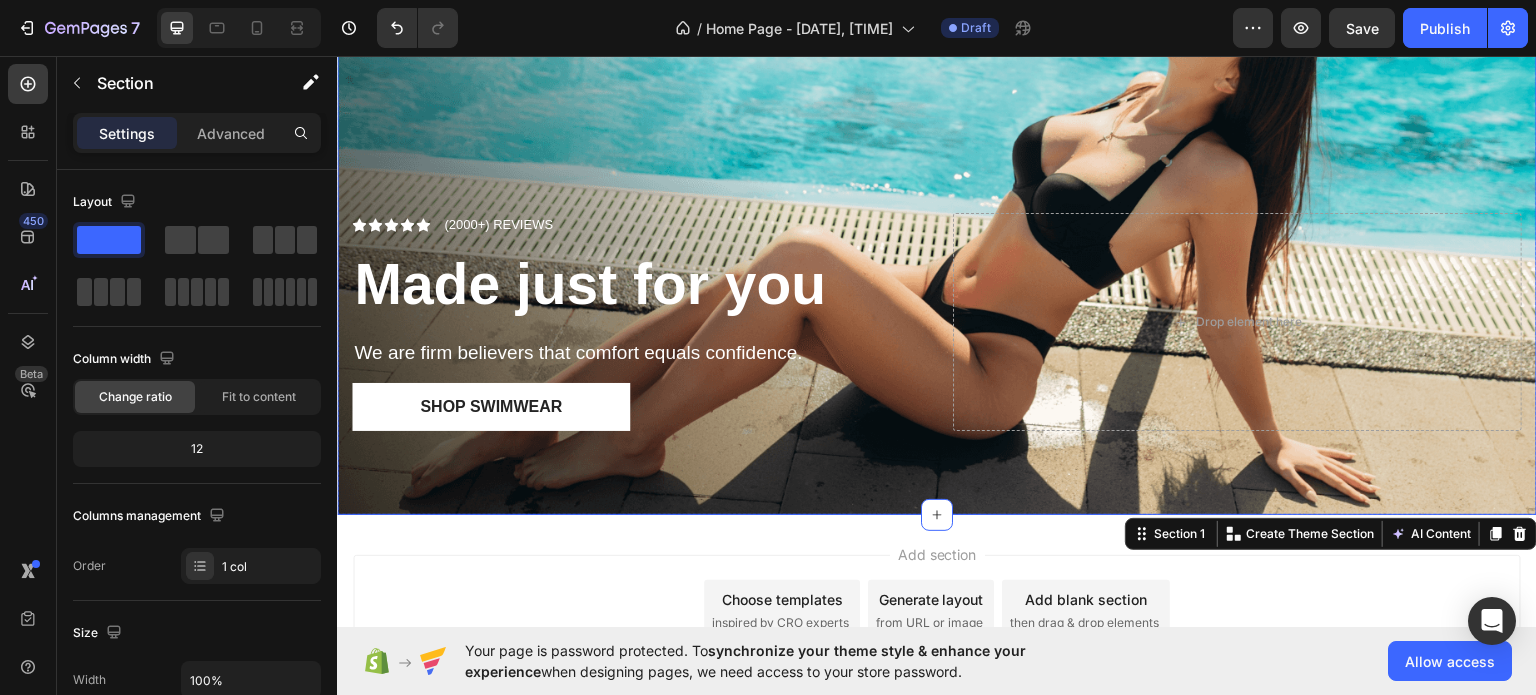 scroll, scrollTop: 200, scrollLeft: 0, axis: vertical 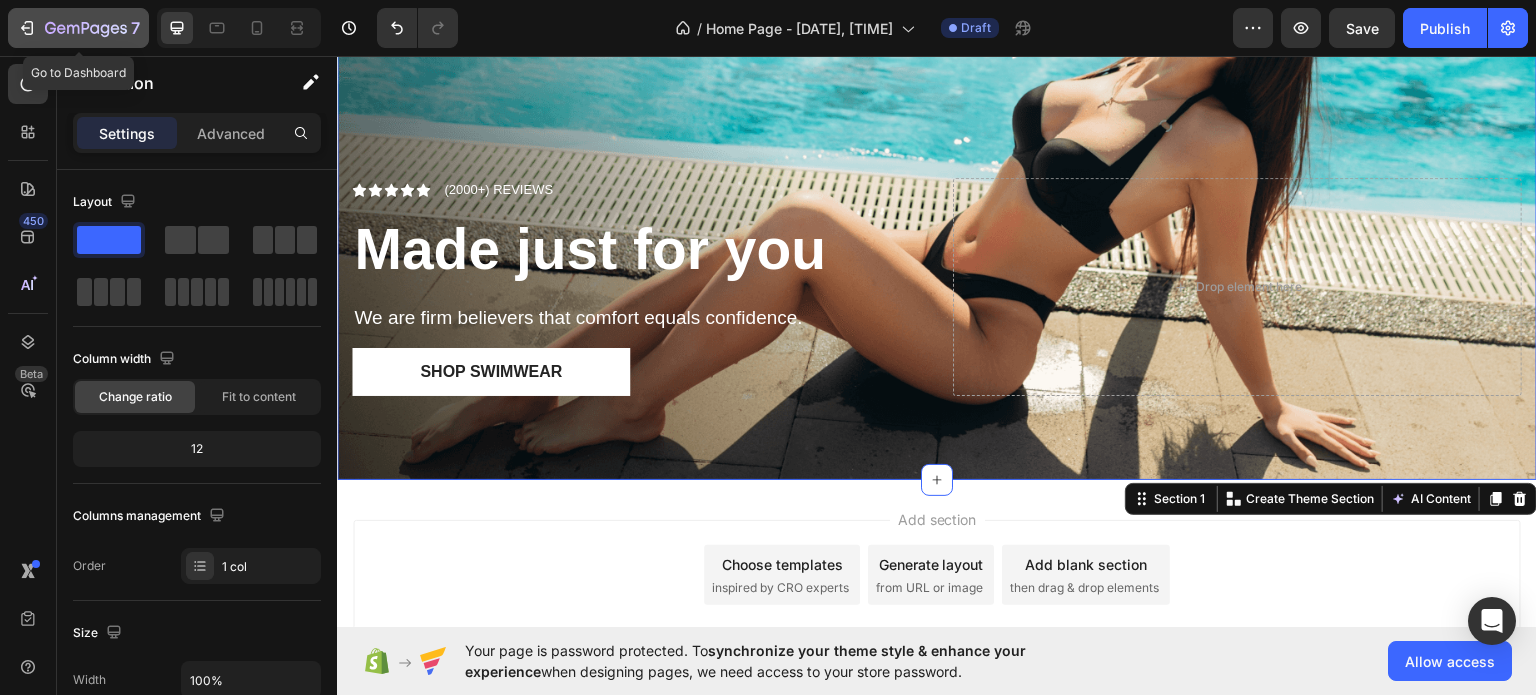 click 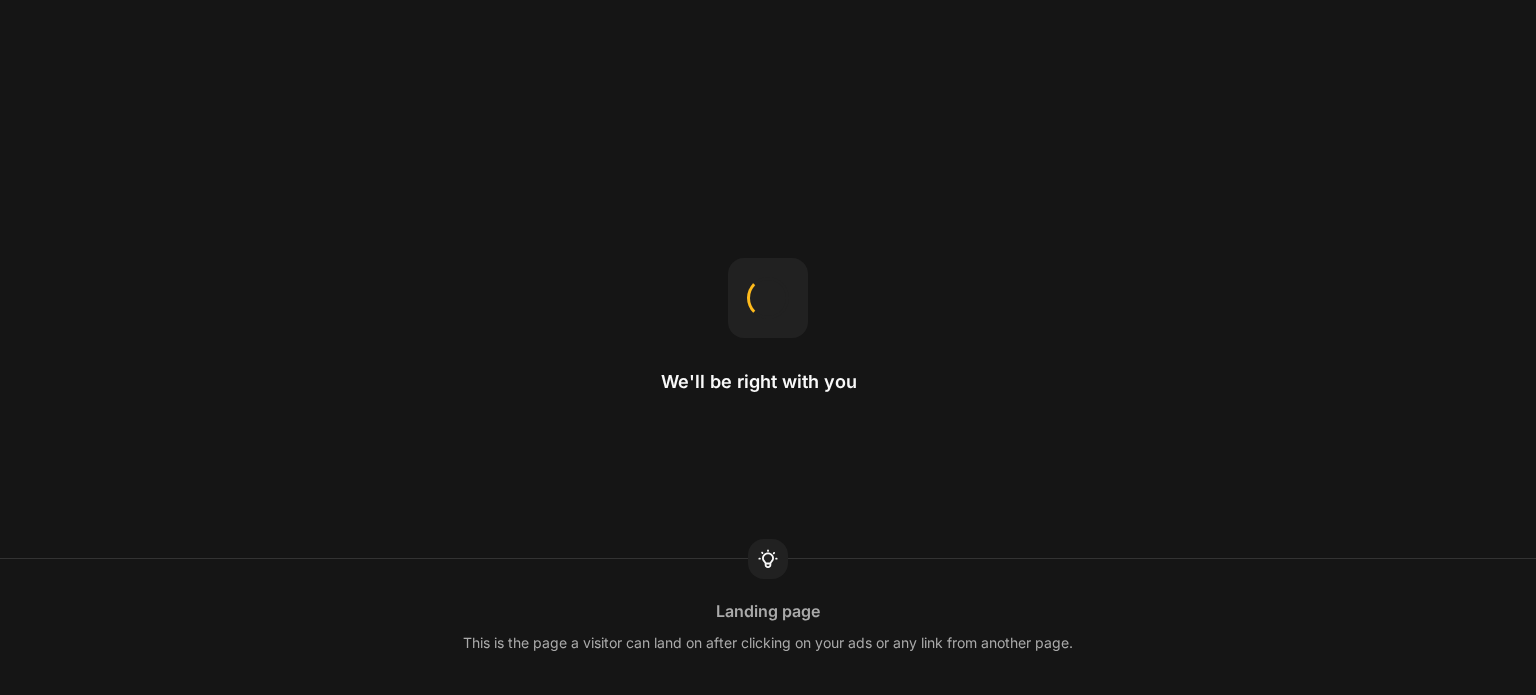 scroll, scrollTop: 0, scrollLeft: 0, axis: both 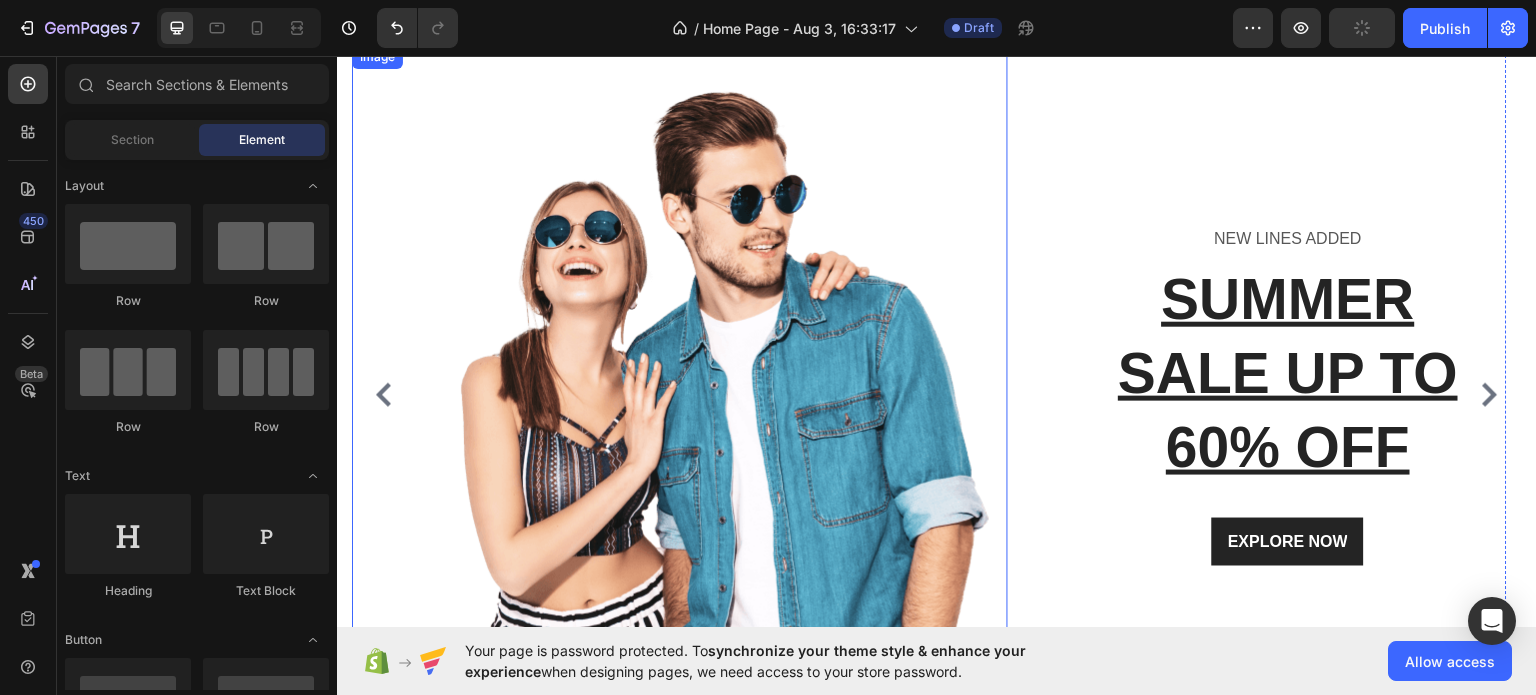click at bounding box center [723, 394] 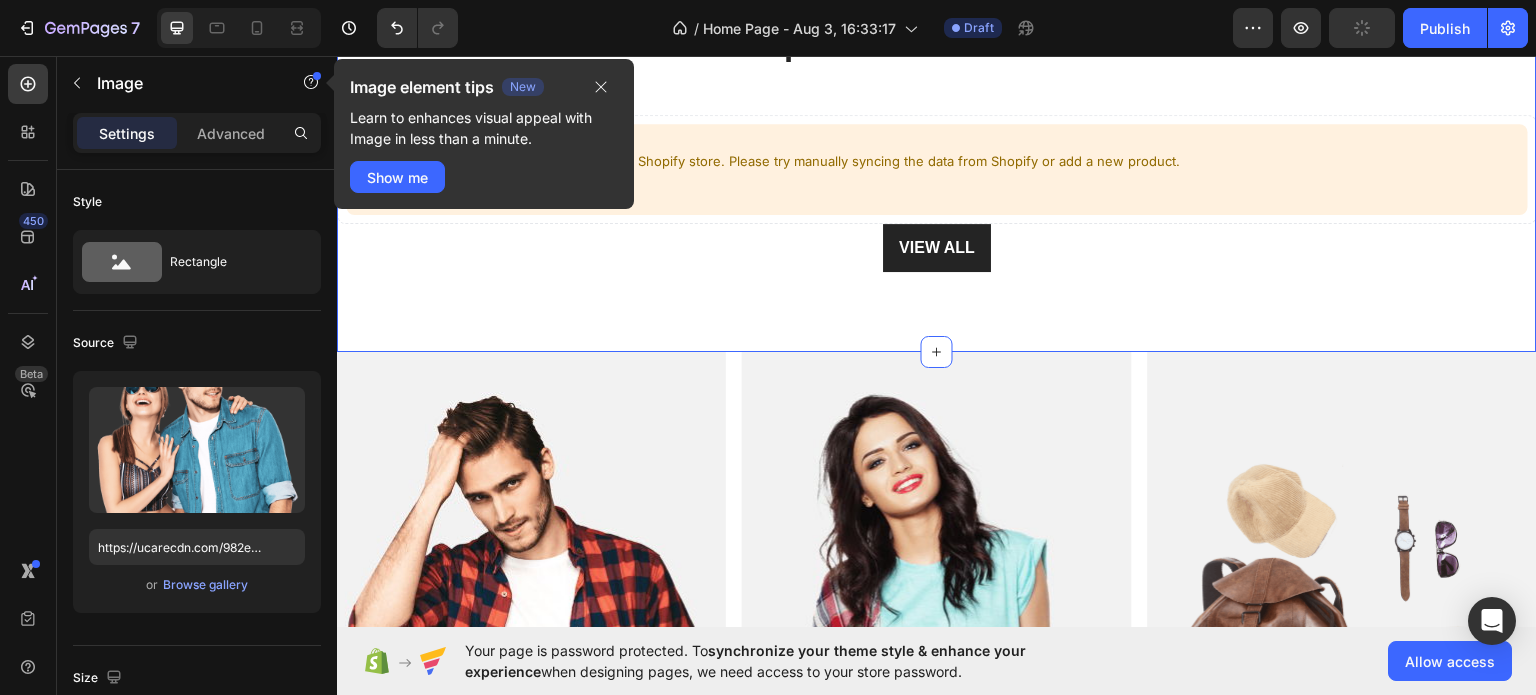 scroll, scrollTop: 700, scrollLeft: 0, axis: vertical 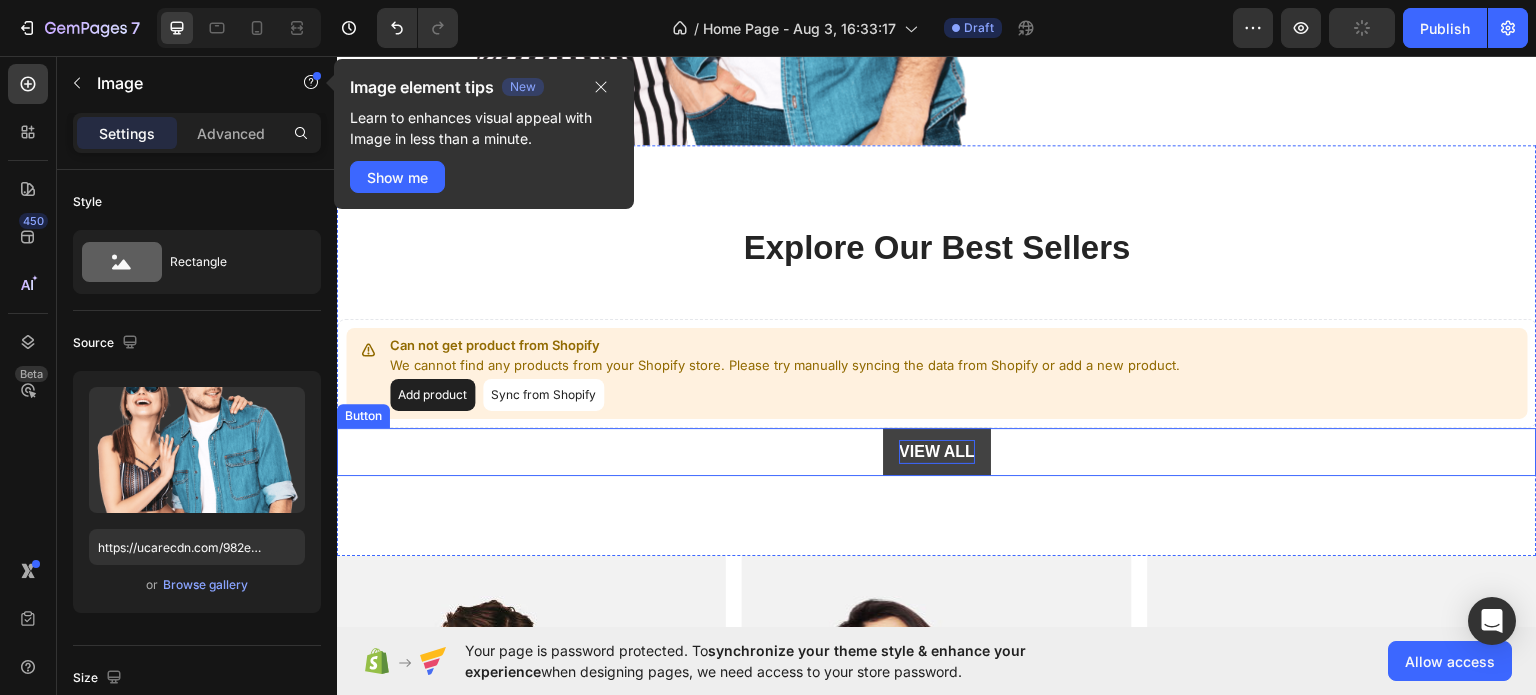 click on "VIEW ALL" at bounding box center [937, 451] 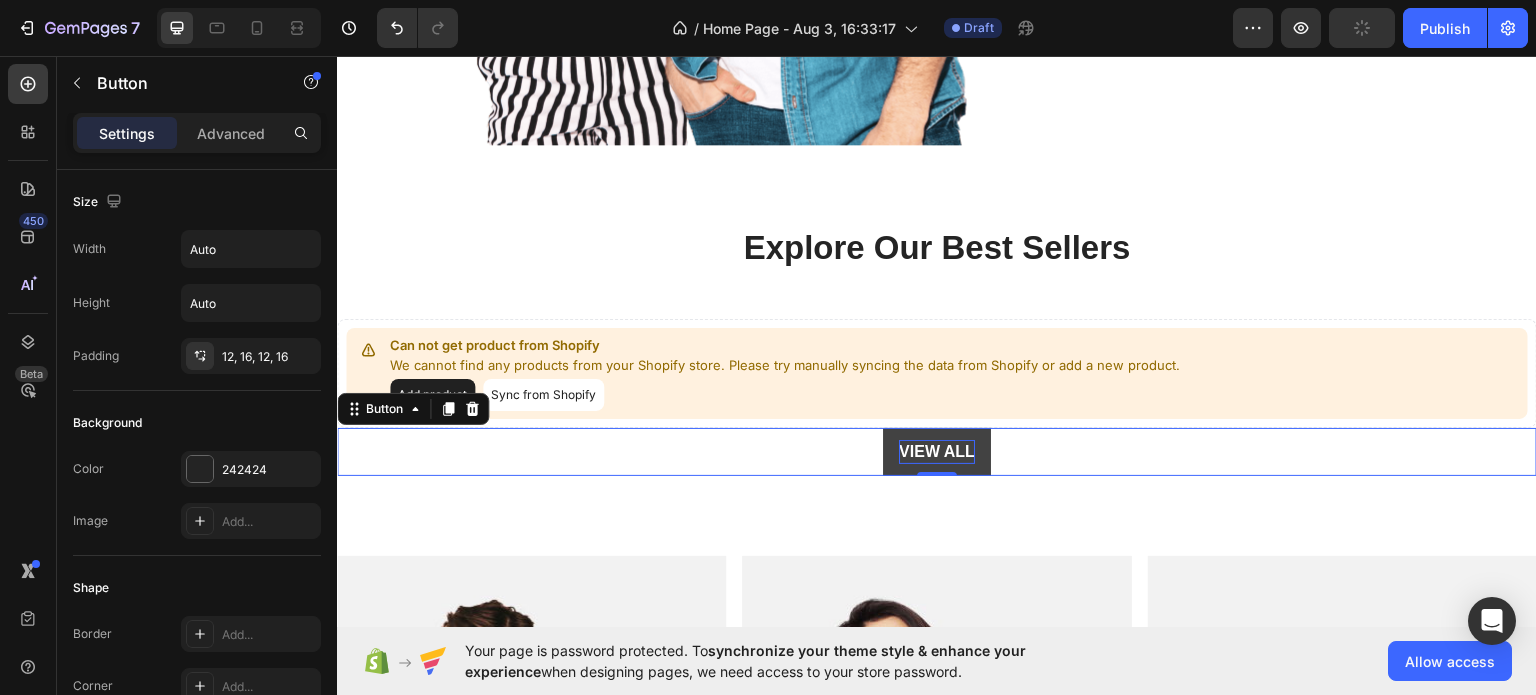 click on "VIEW ALL" at bounding box center [937, 451] 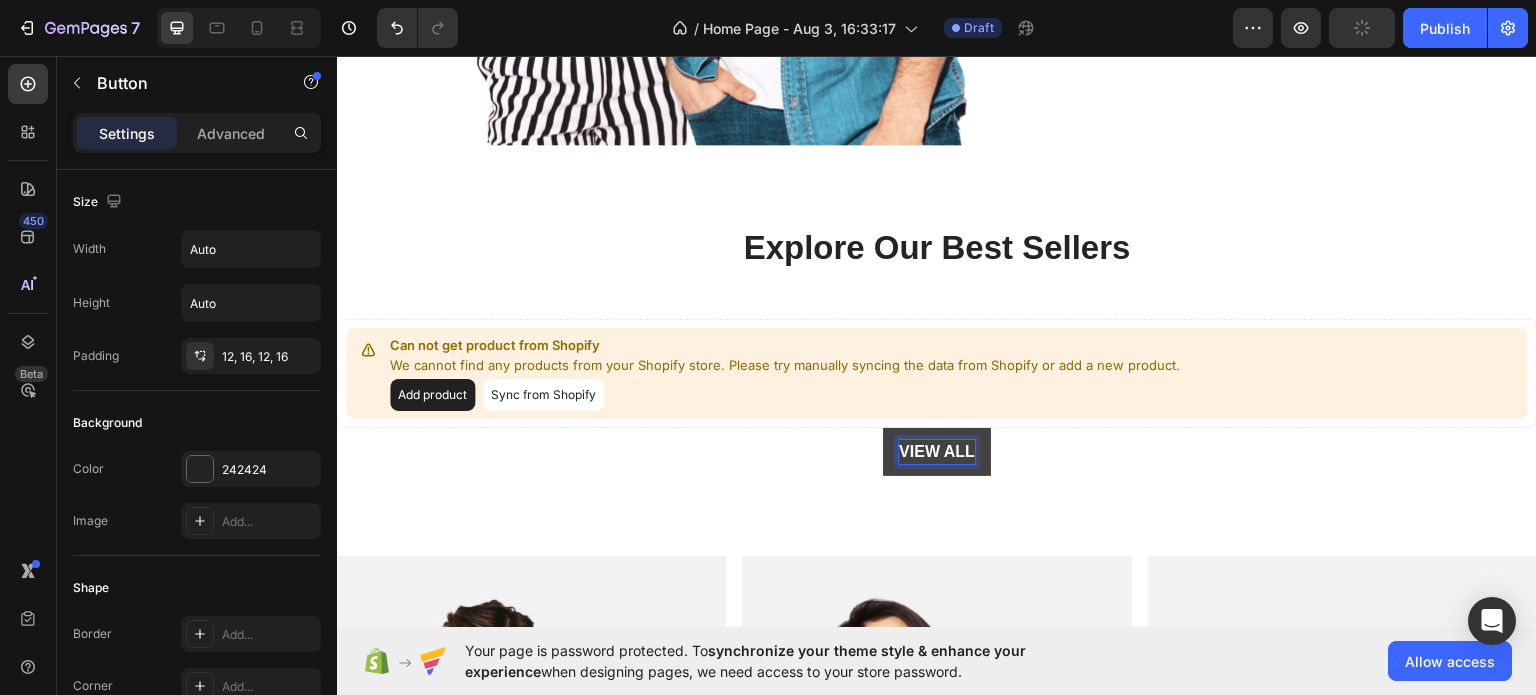 click on "VIEW ALL" at bounding box center (937, 451) 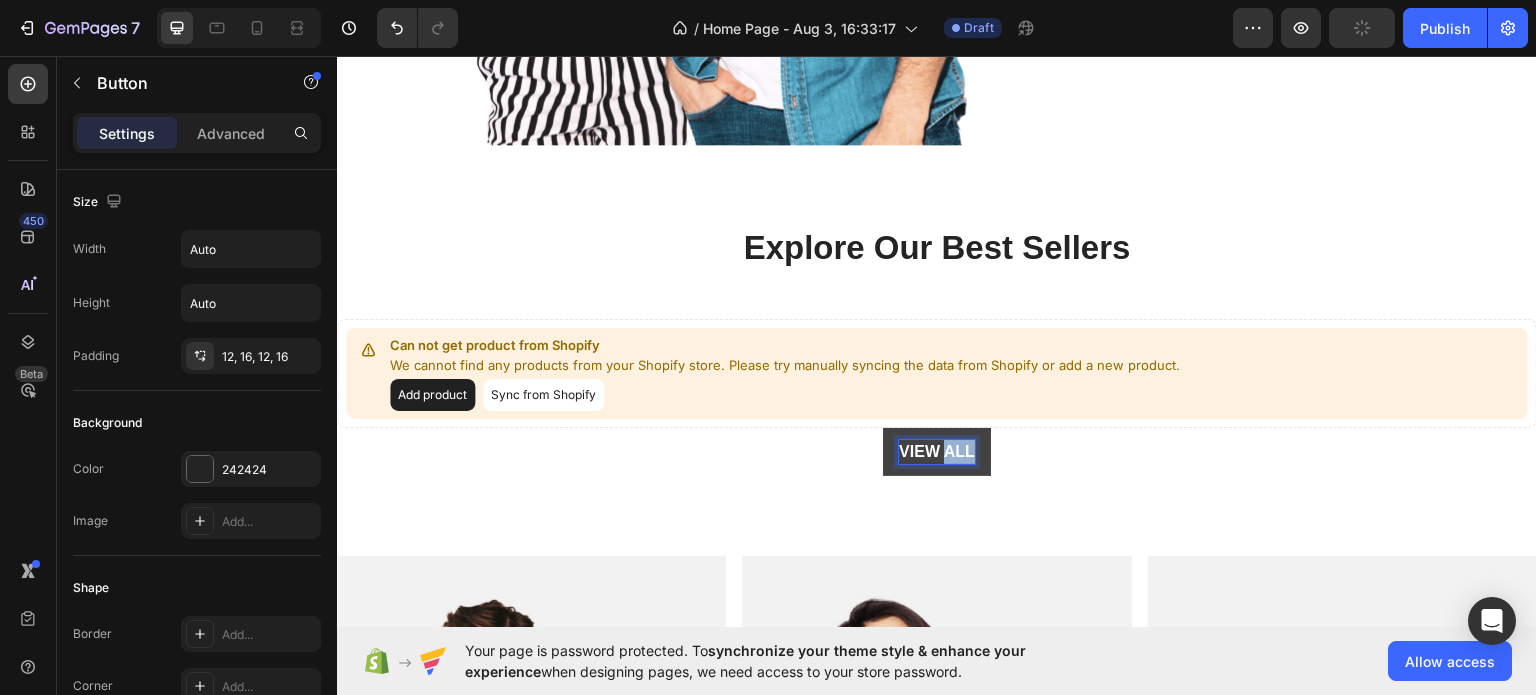 click on "VIEW ALL" at bounding box center (937, 451) 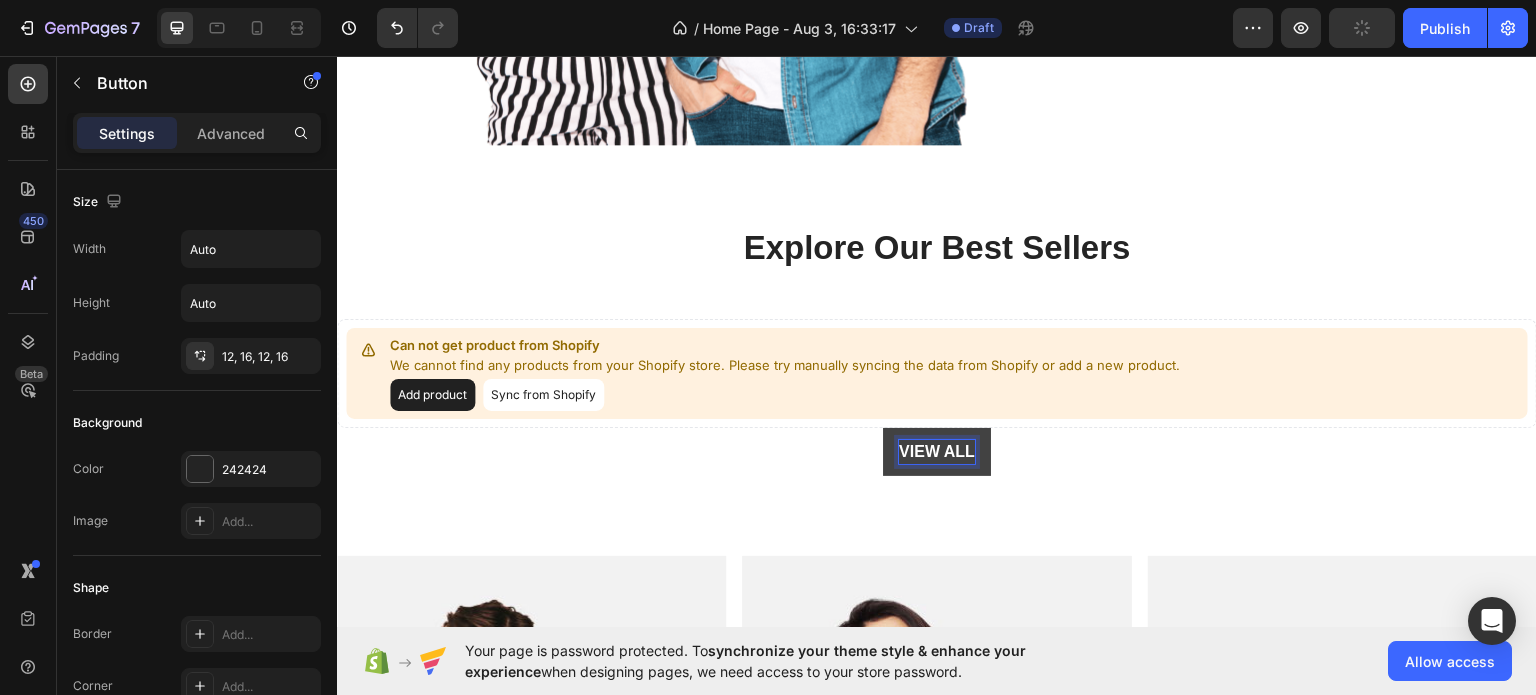 click on "VIEW ALL" at bounding box center (937, 451) 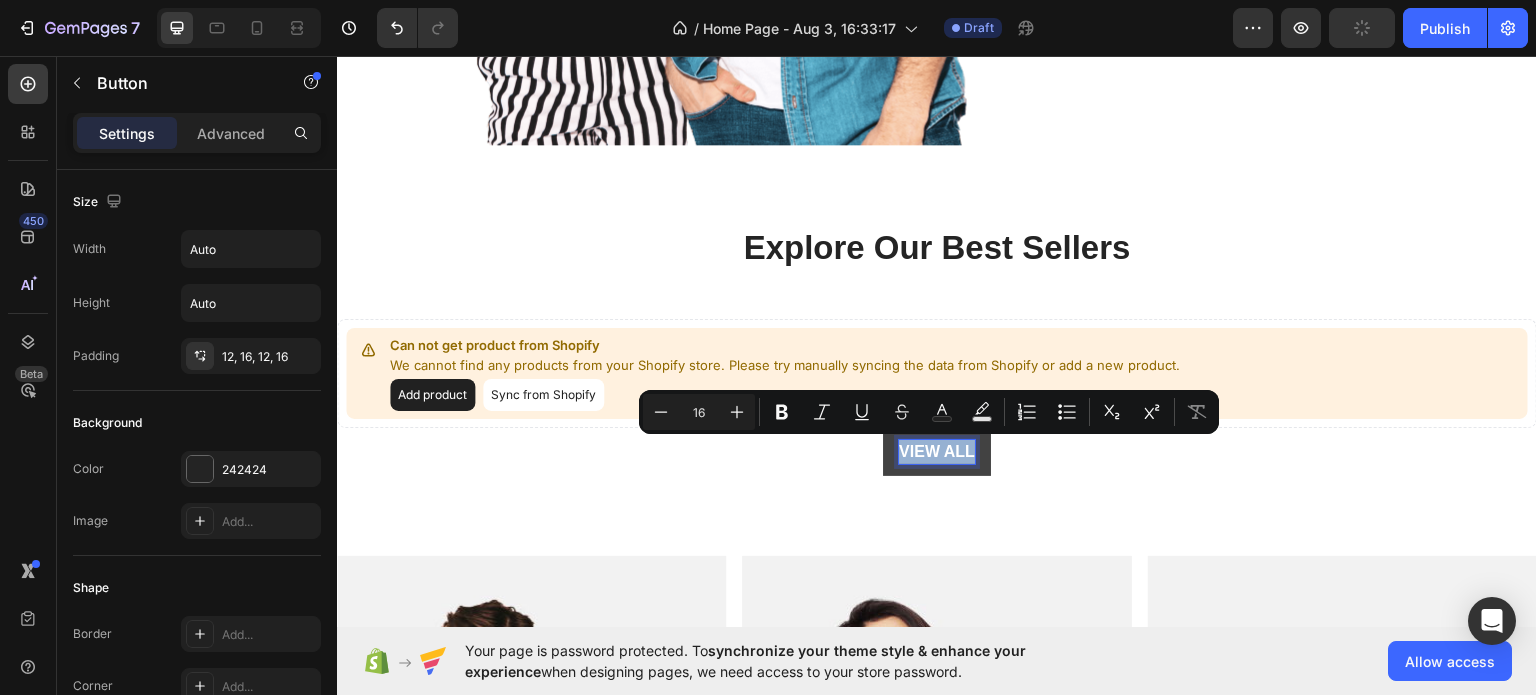 drag, startPoint x: 892, startPoint y: 449, endPoint x: 974, endPoint y: 439, distance: 82.607506 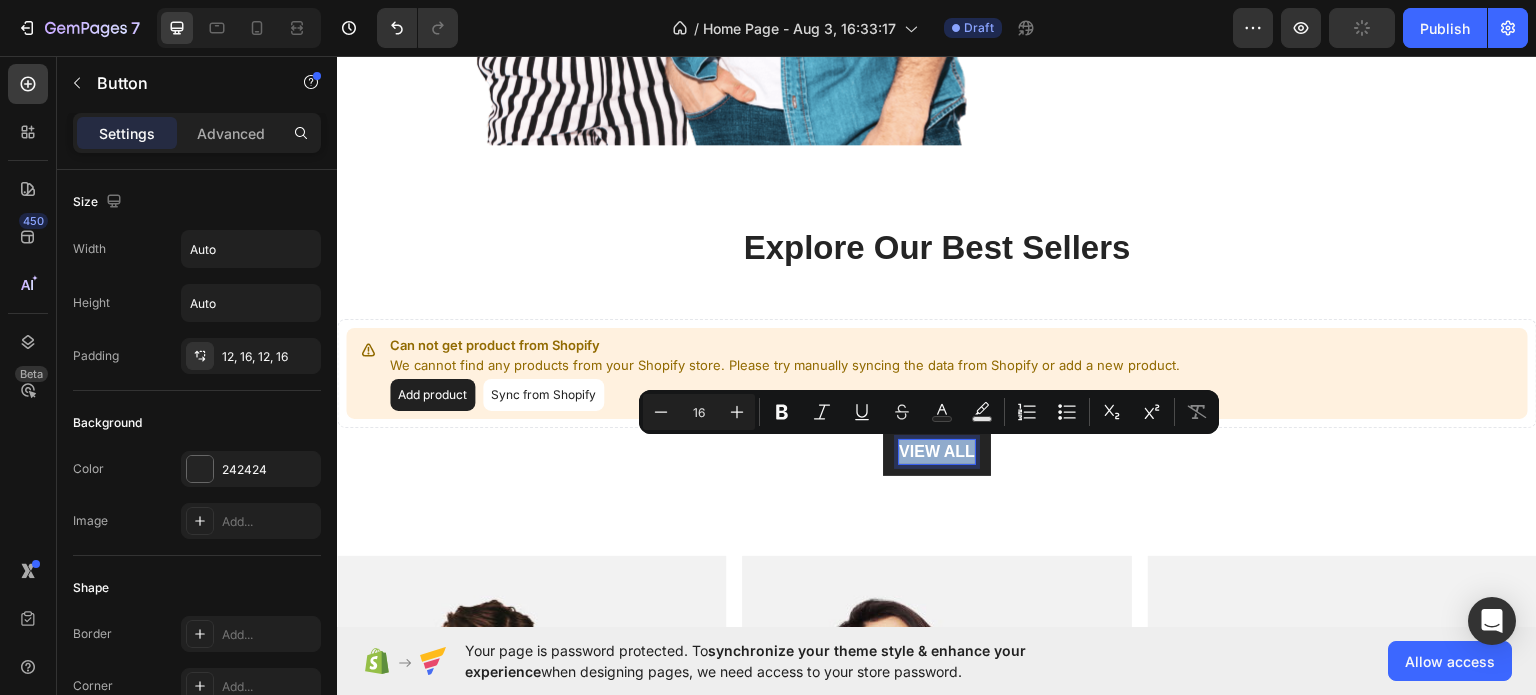 click on "Explore Our Best Sellers Heading Row Can not get product from Shopify We cannot find any products from your Shopify store. Please try manually syncing the data from Shopify or add a new product. Add product Sync from Shopify Product List VIEW ALL Button 0 Section 3" at bounding box center [937, 350] 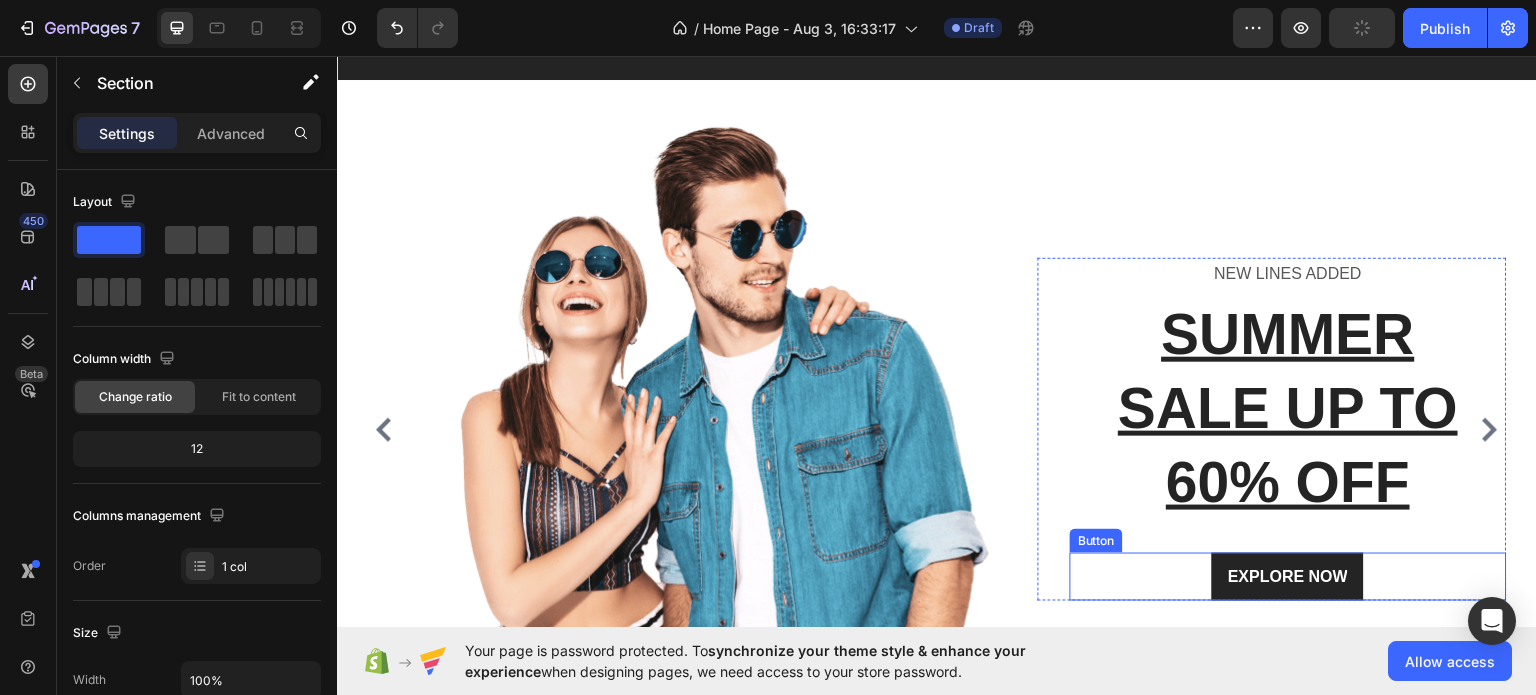 scroll, scrollTop: 0, scrollLeft: 0, axis: both 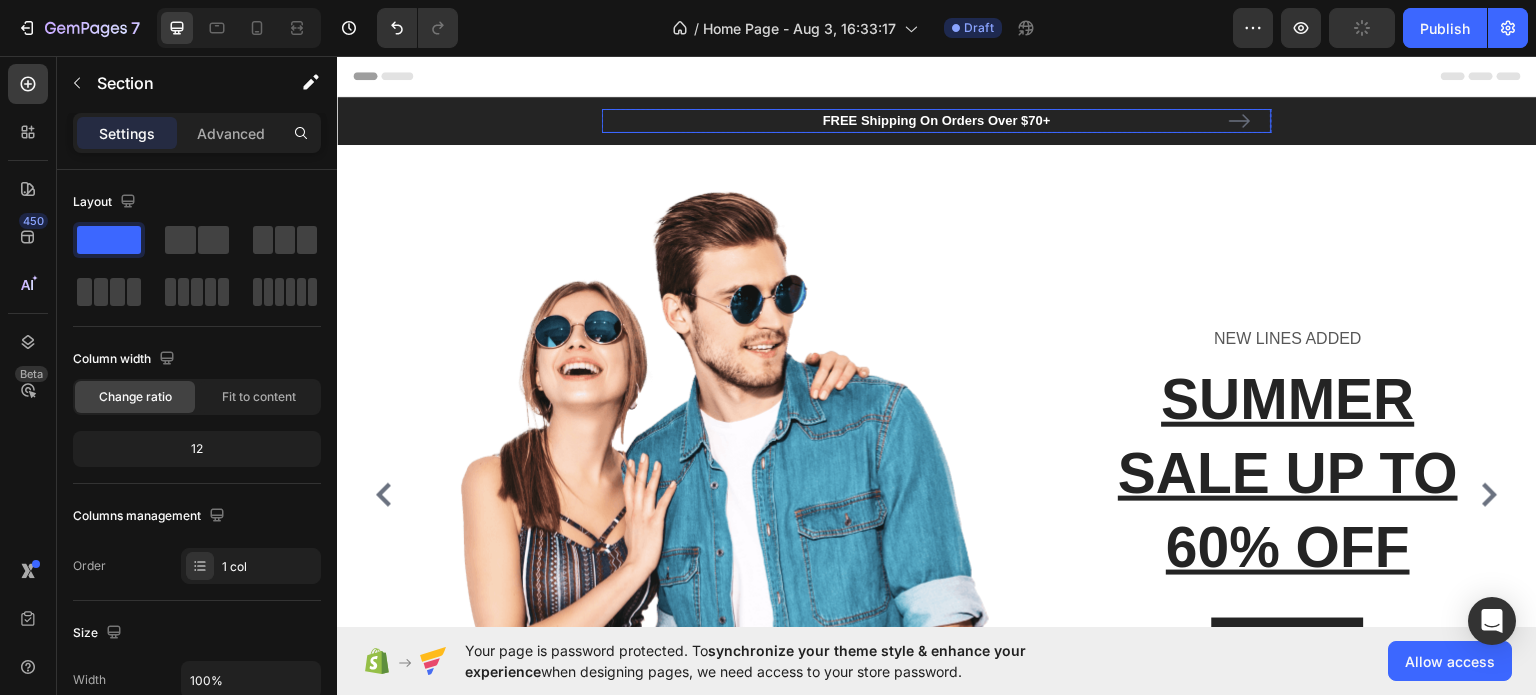 click on "FREE Shipping On Orders Over $70+" at bounding box center (937, 120) 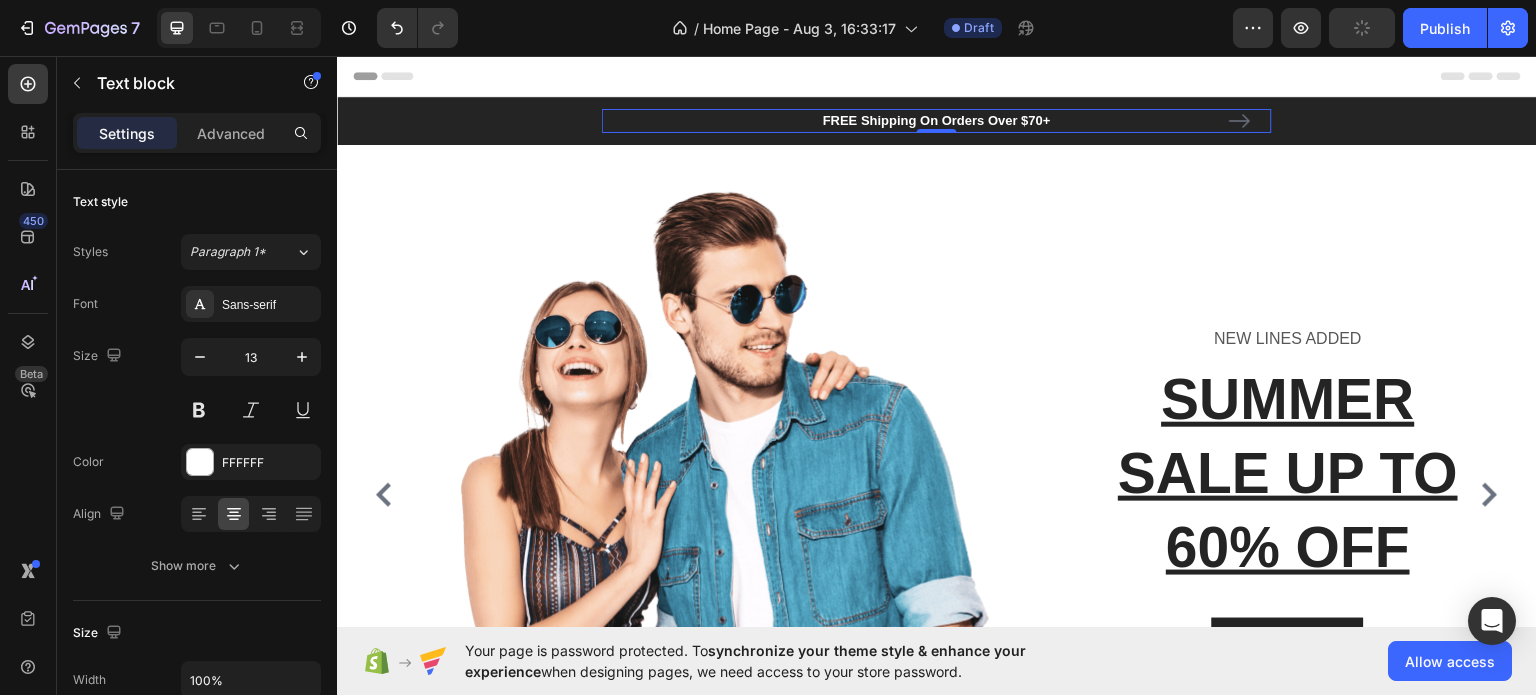 click on "FREE Shipping On Orders Over $70+" at bounding box center [937, 120] 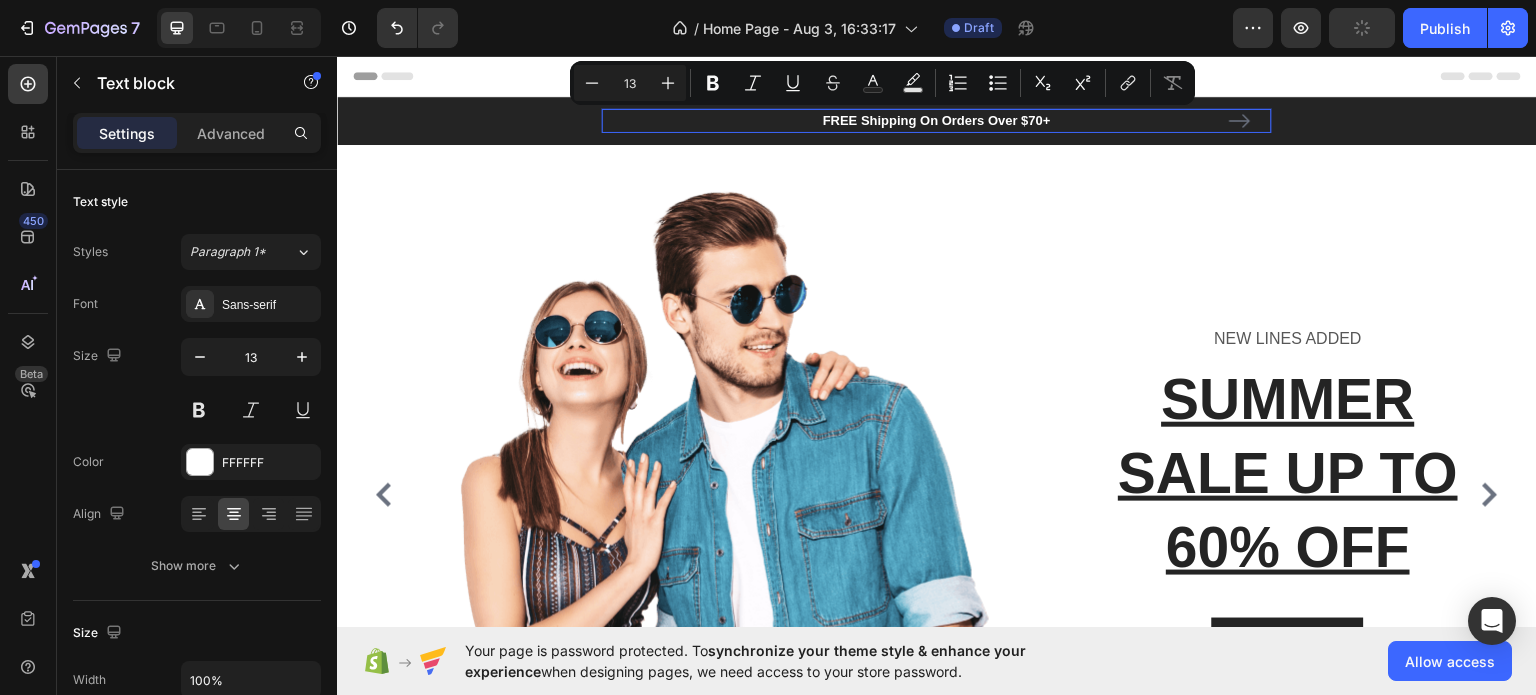 click on "FREE Shipping On Orders Over $70+" at bounding box center [937, 120] 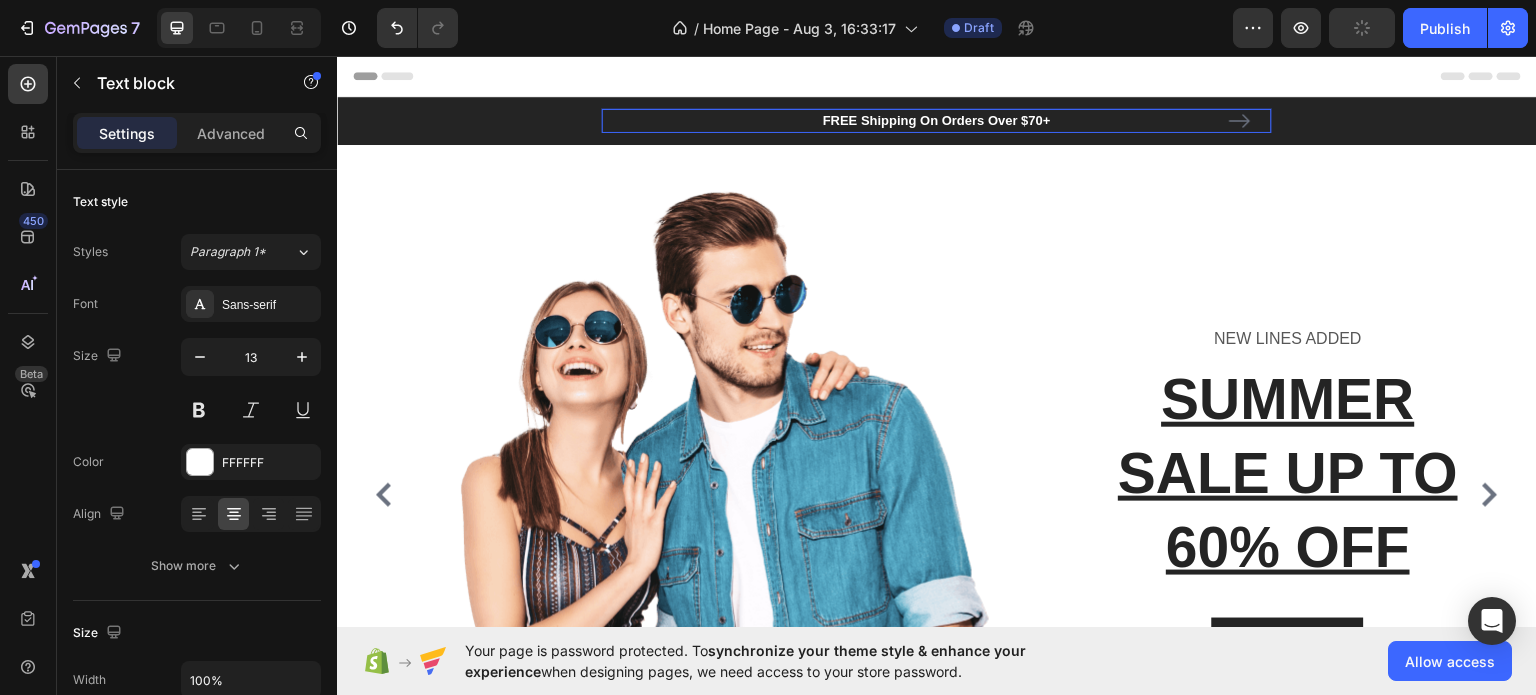 click on "FREE Shipping On Orders Over $70+" at bounding box center [937, 120] 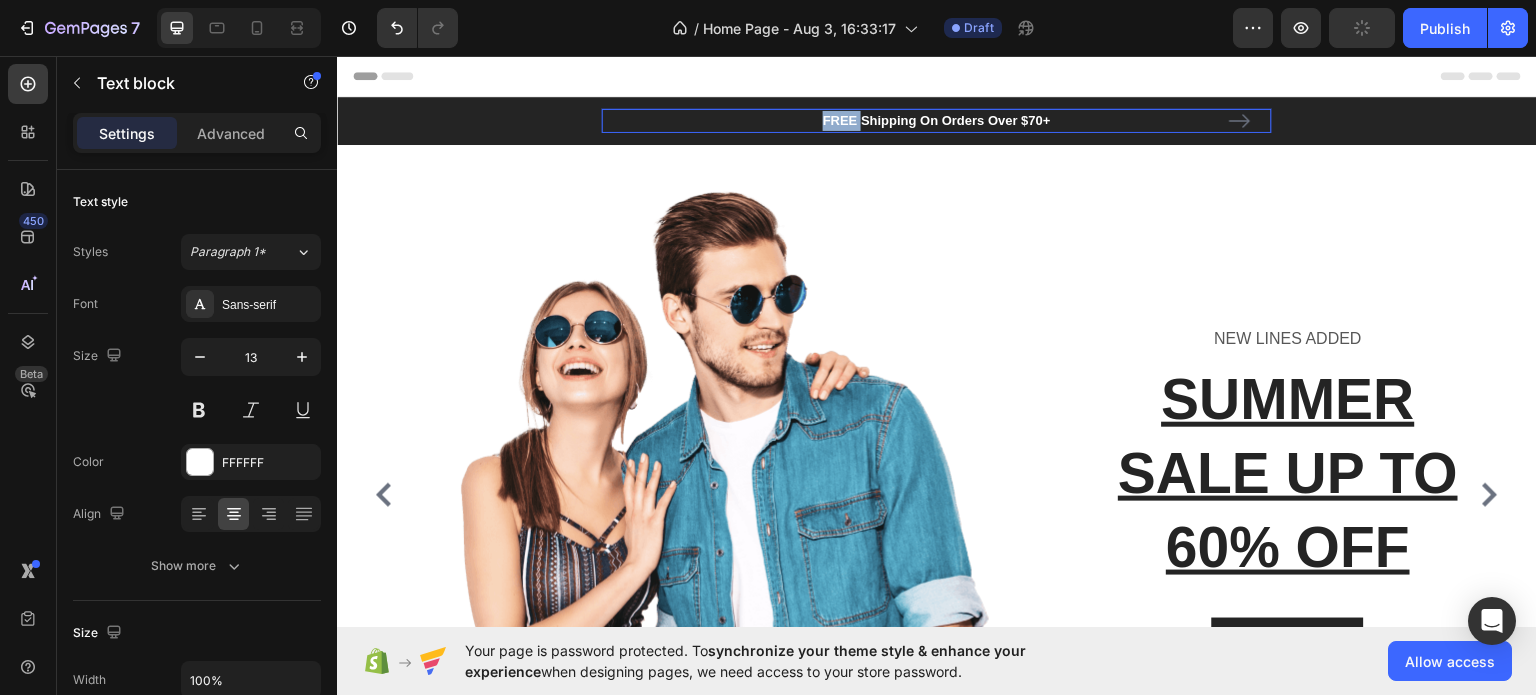 click on "FREE Shipping On Orders Over $70+" at bounding box center (937, 120) 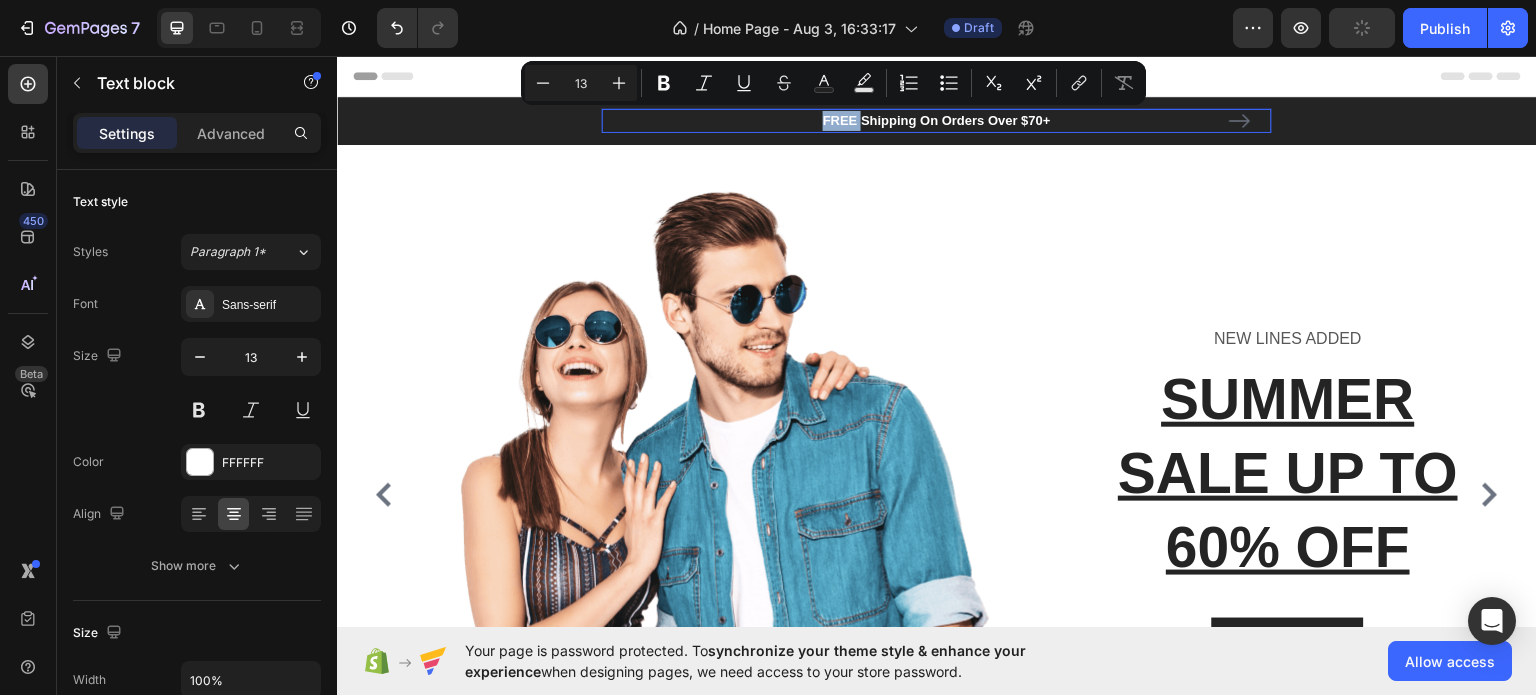 click on "FREE Shipping On Orders Over $70+" at bounding box center (937, 120) 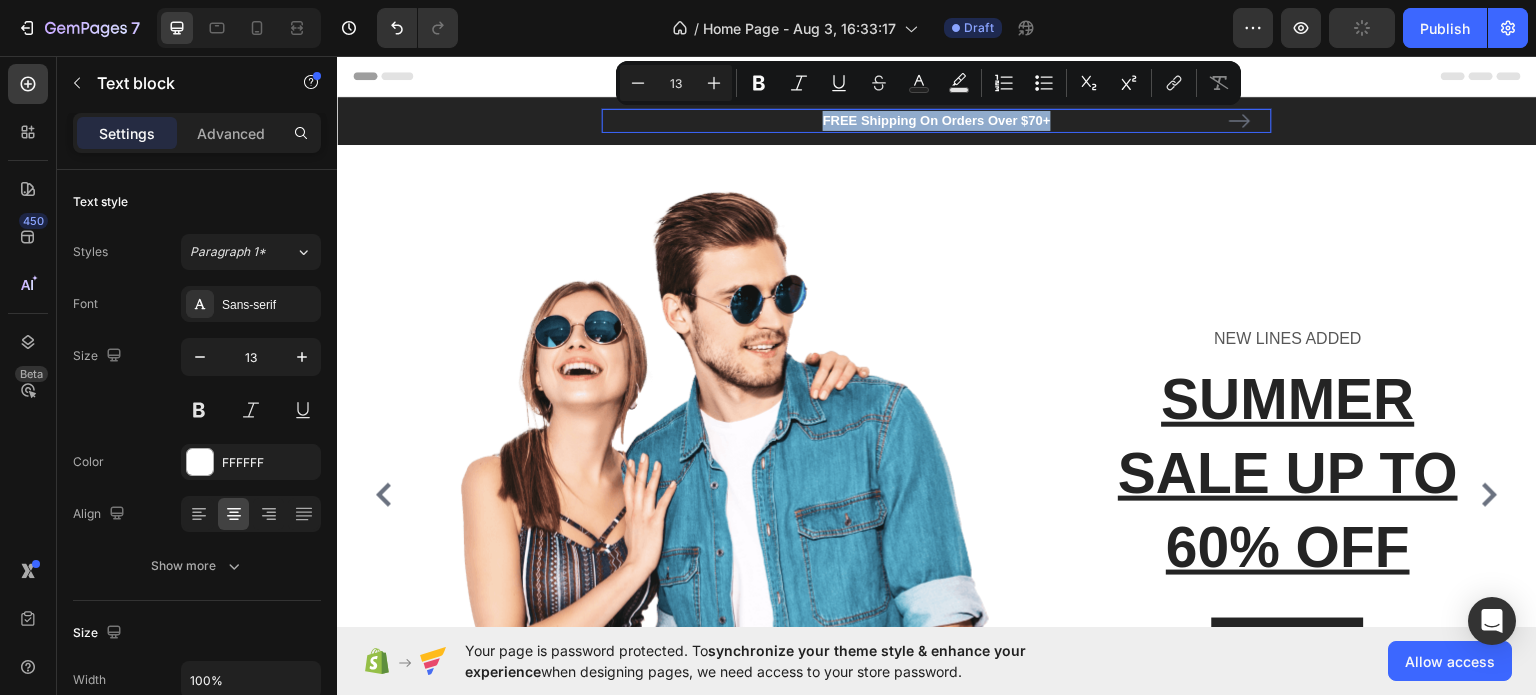 drag, startPoint x: 817, startPoint y: 117, endPoint x: 1116, endPoint y: 115, distance: 299.00668 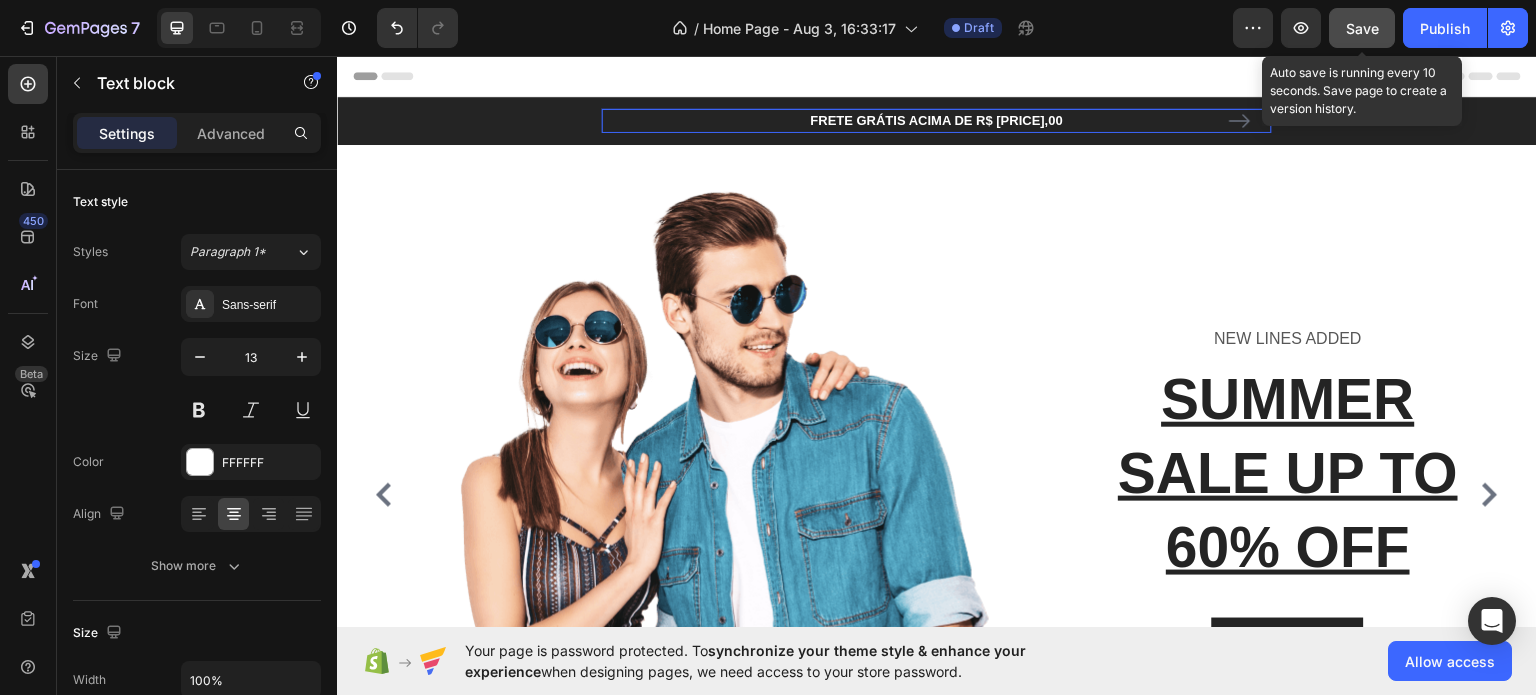 click on "Save" at bounding box center (1362, 28) 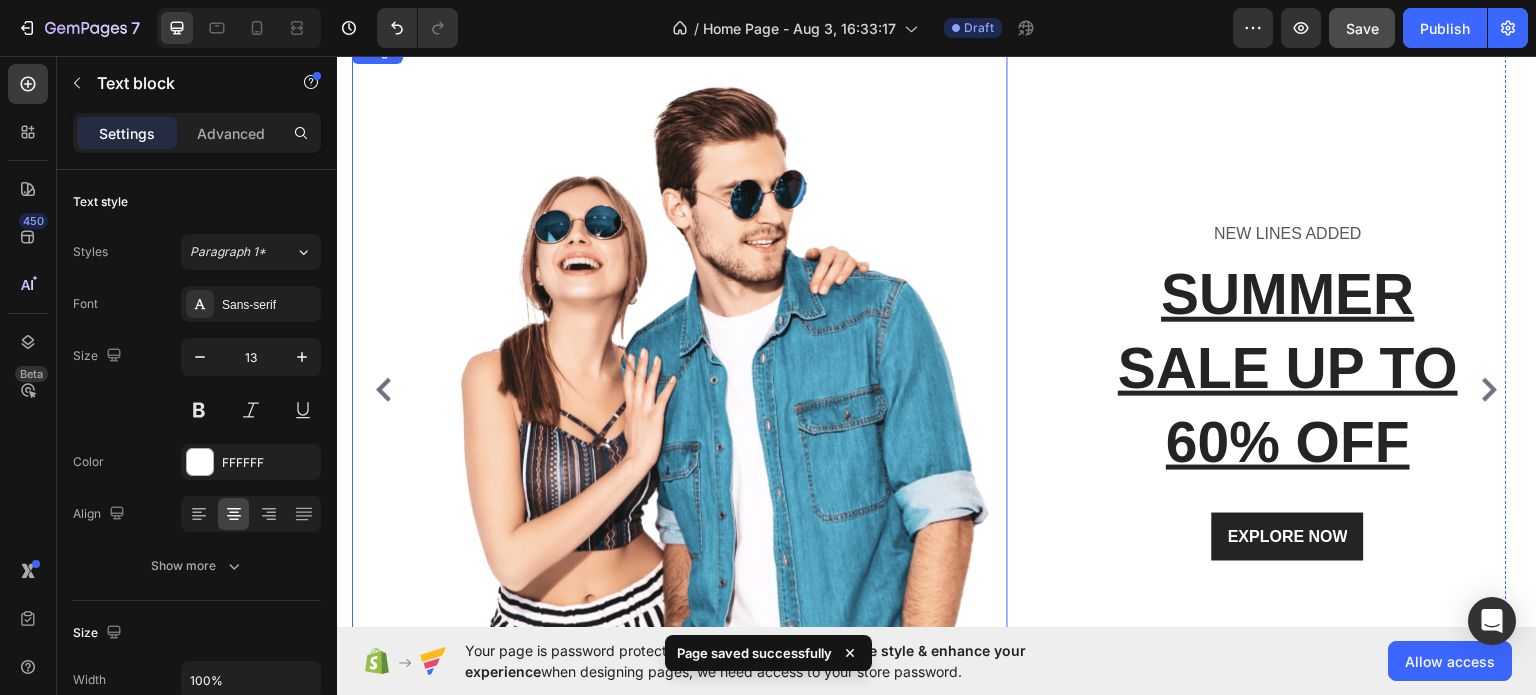 scroll, scrollTop: 300, scrollLeft: 0, axis: vertical 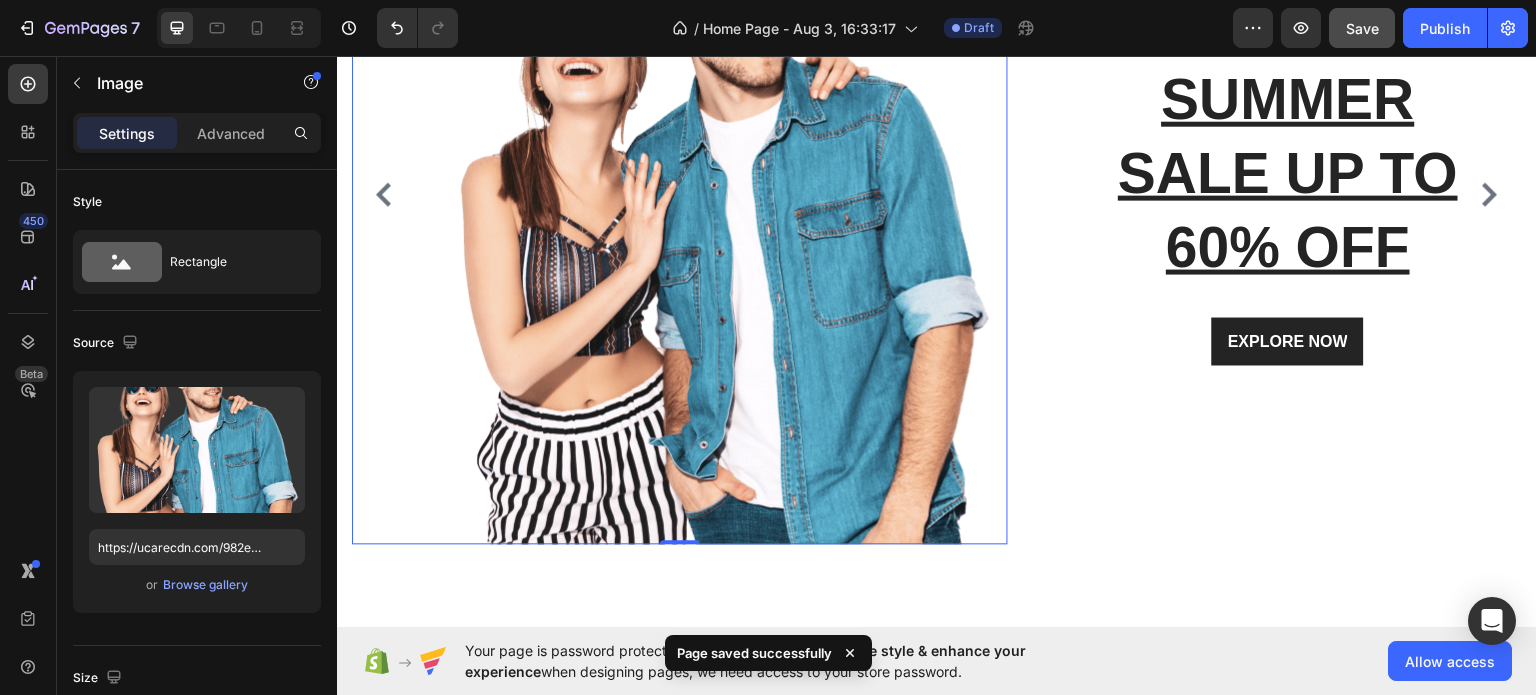 click at bounding box center (723, 194) 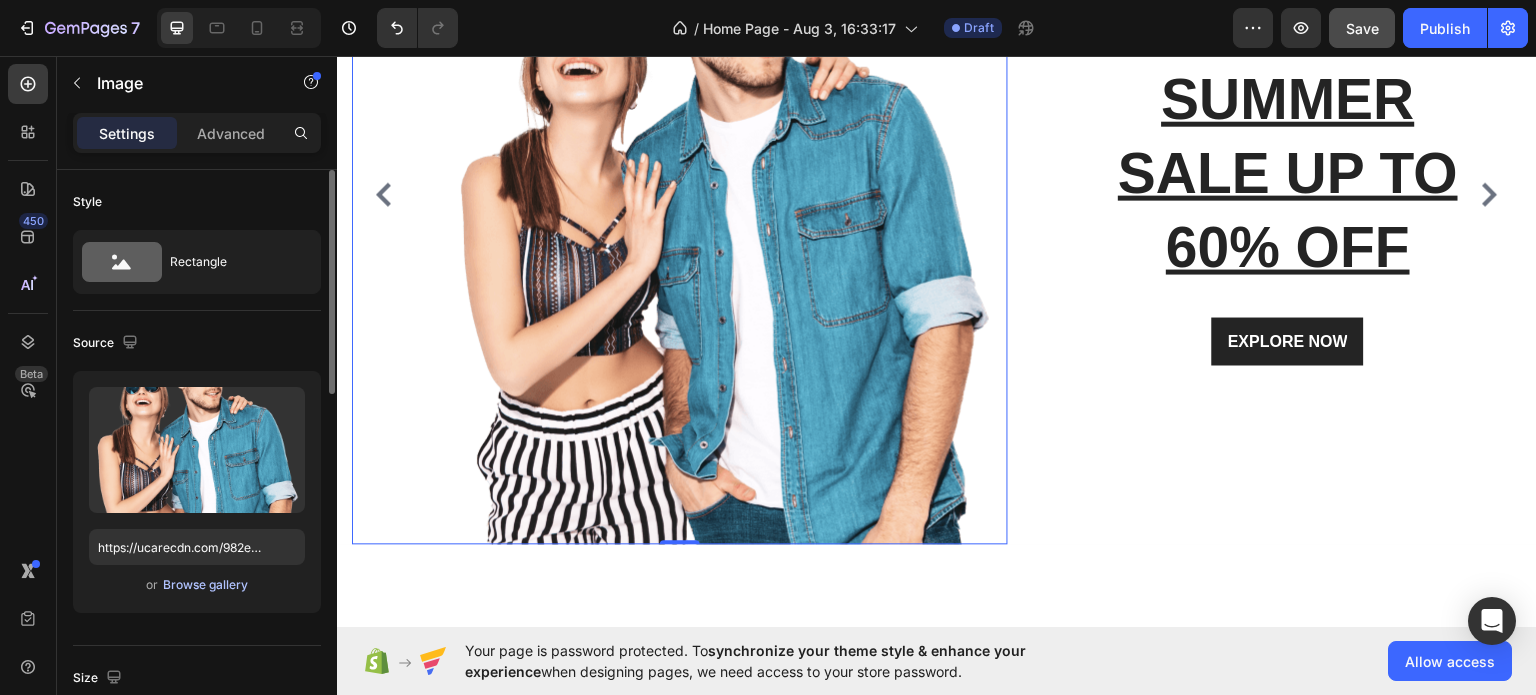 click on "Browse gallery" at bounding box center (205, 585) 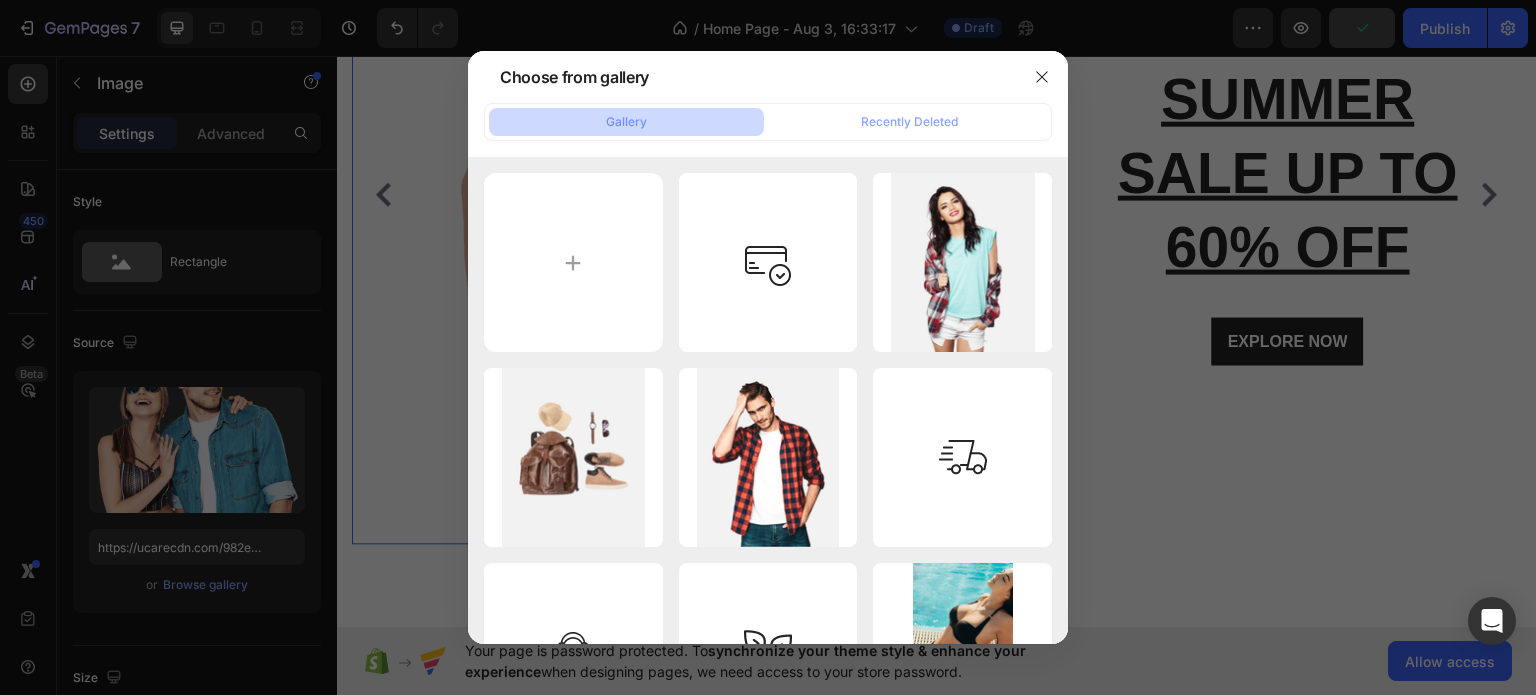 click on "Choose from gallery" 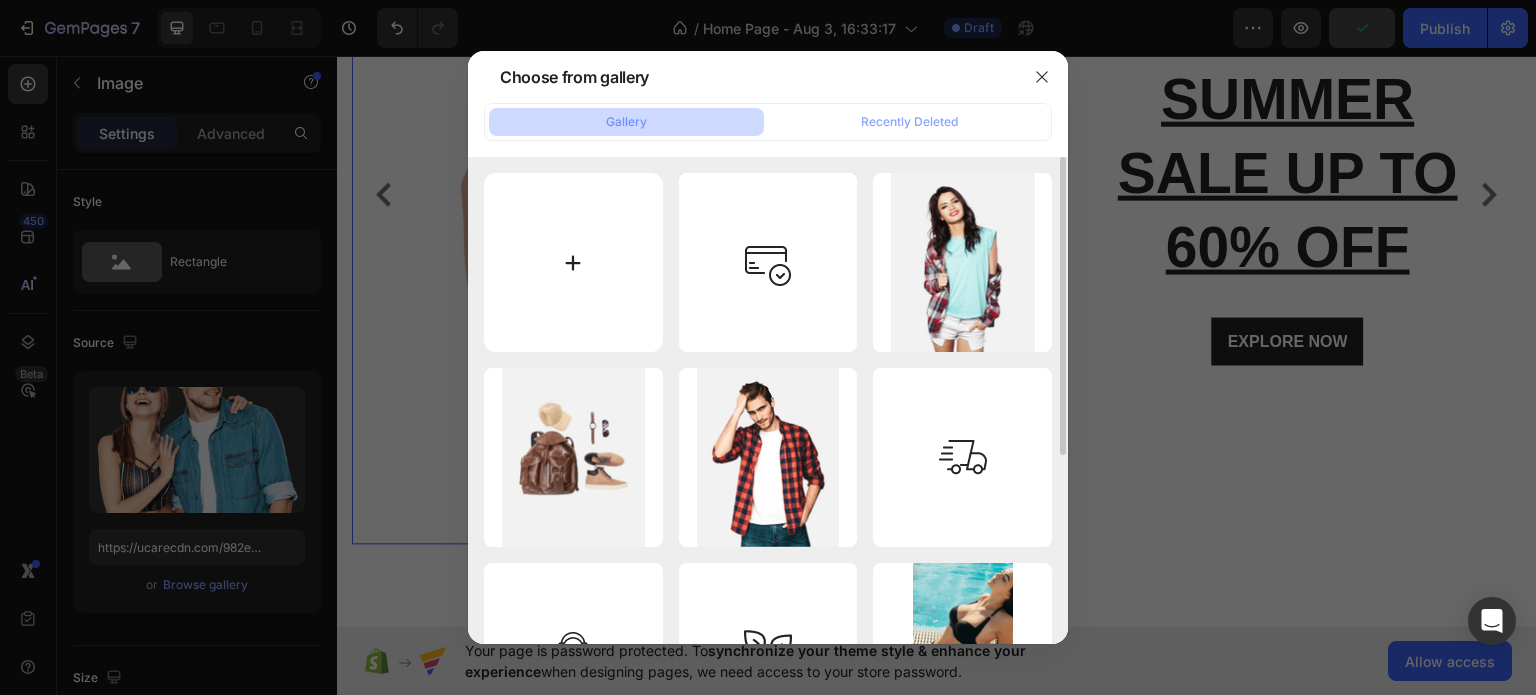 click at bounding box center (573, 262) 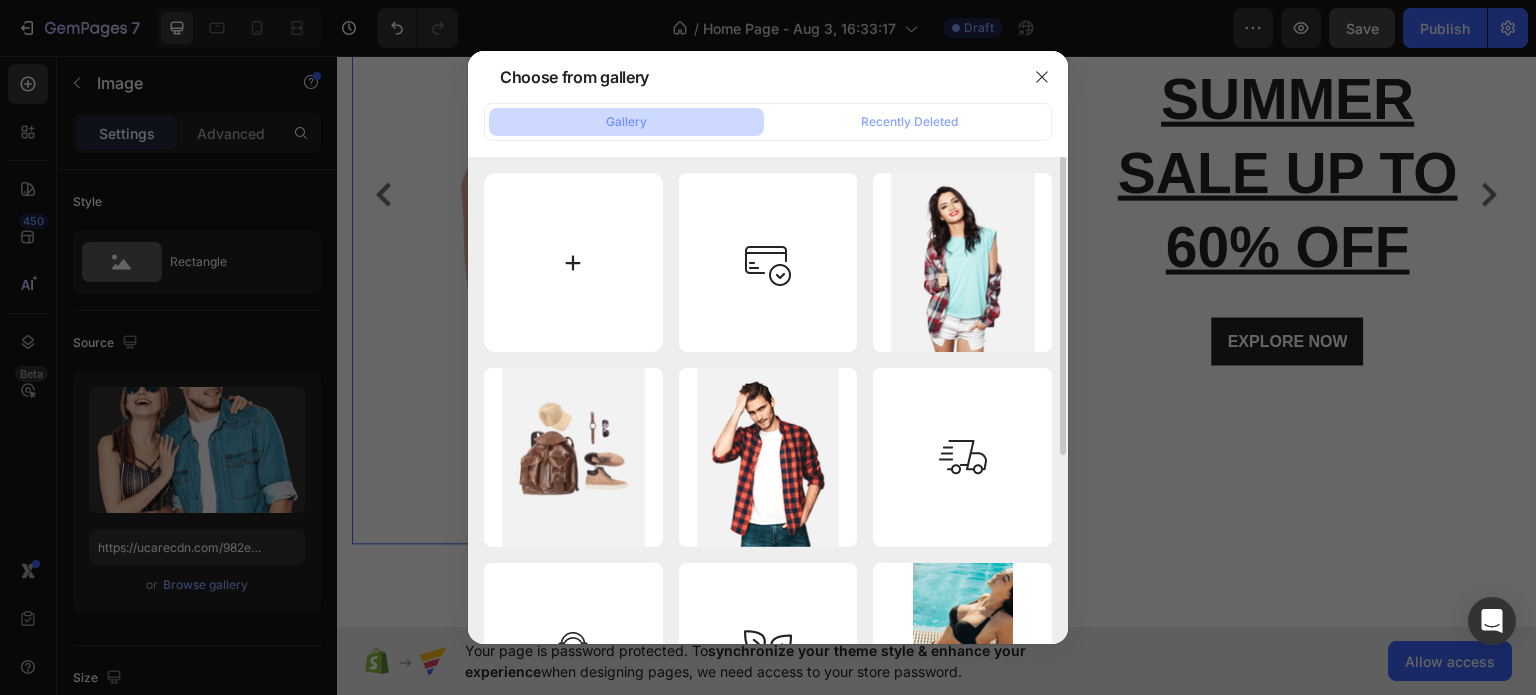 type on "C:\fakepath\Vestido-midi-roxo-agata (8).jpg" 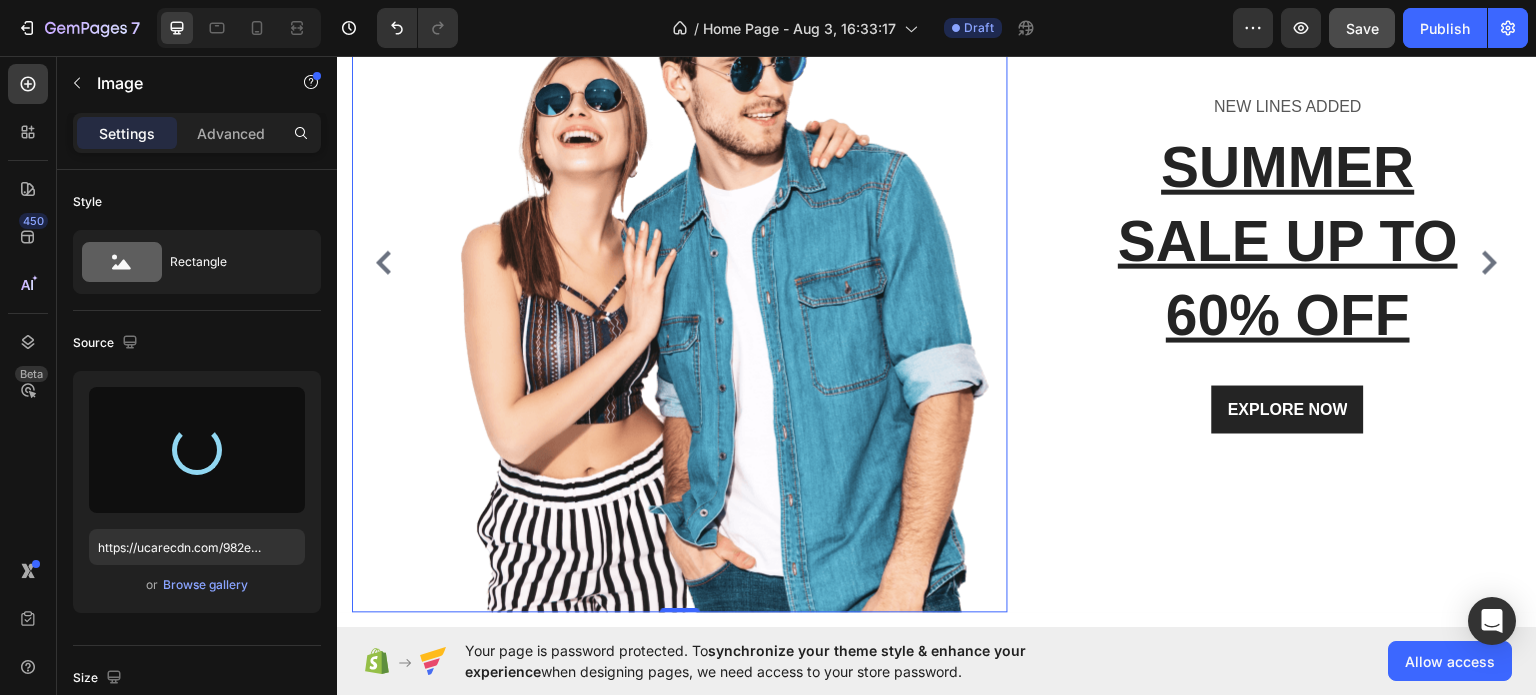 scroll, scrollTop: 200, scrollLeft: 0, axis: vertical 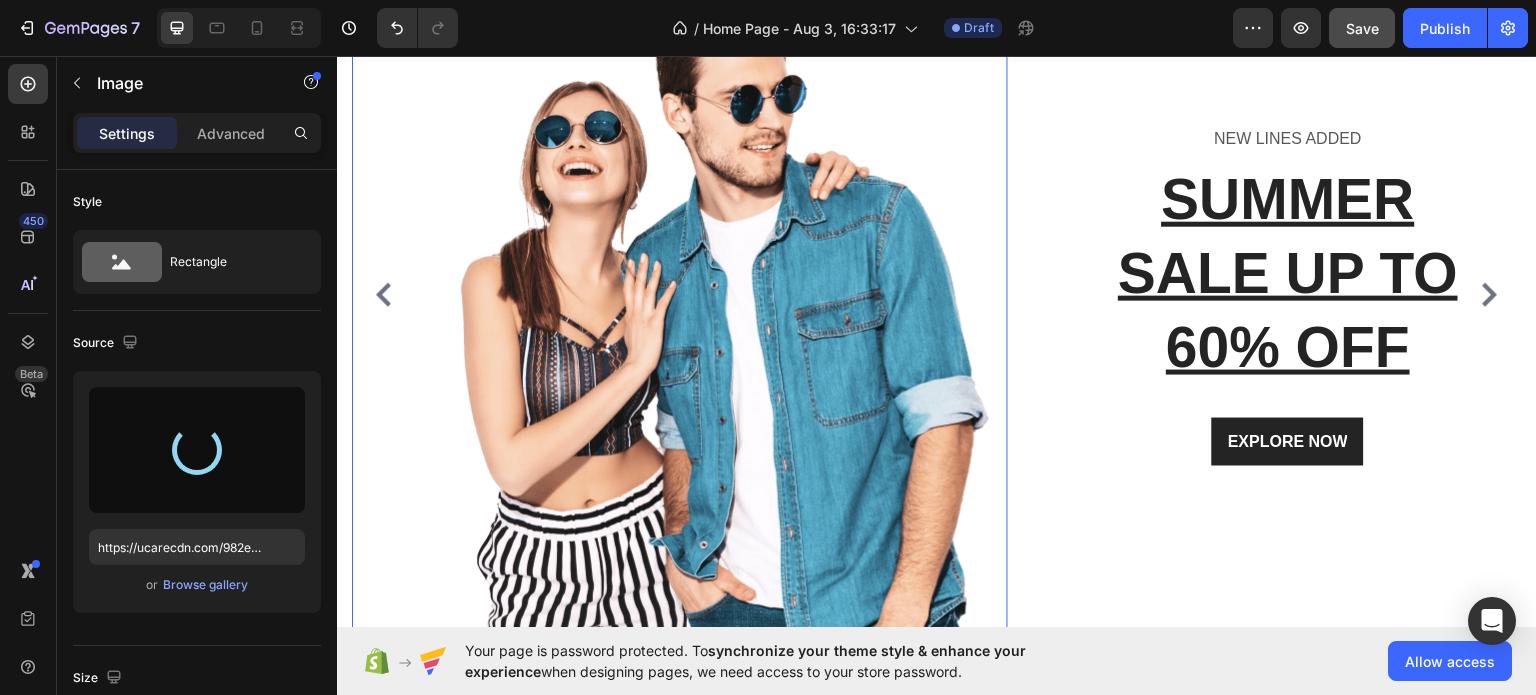 type on "https://cdn.shopify.com/s/files/1/0775/0329/9796/files/gempages_578338163089474236-e0d0be83-15af-4f84-8654-388d9b21af5d.jpg" 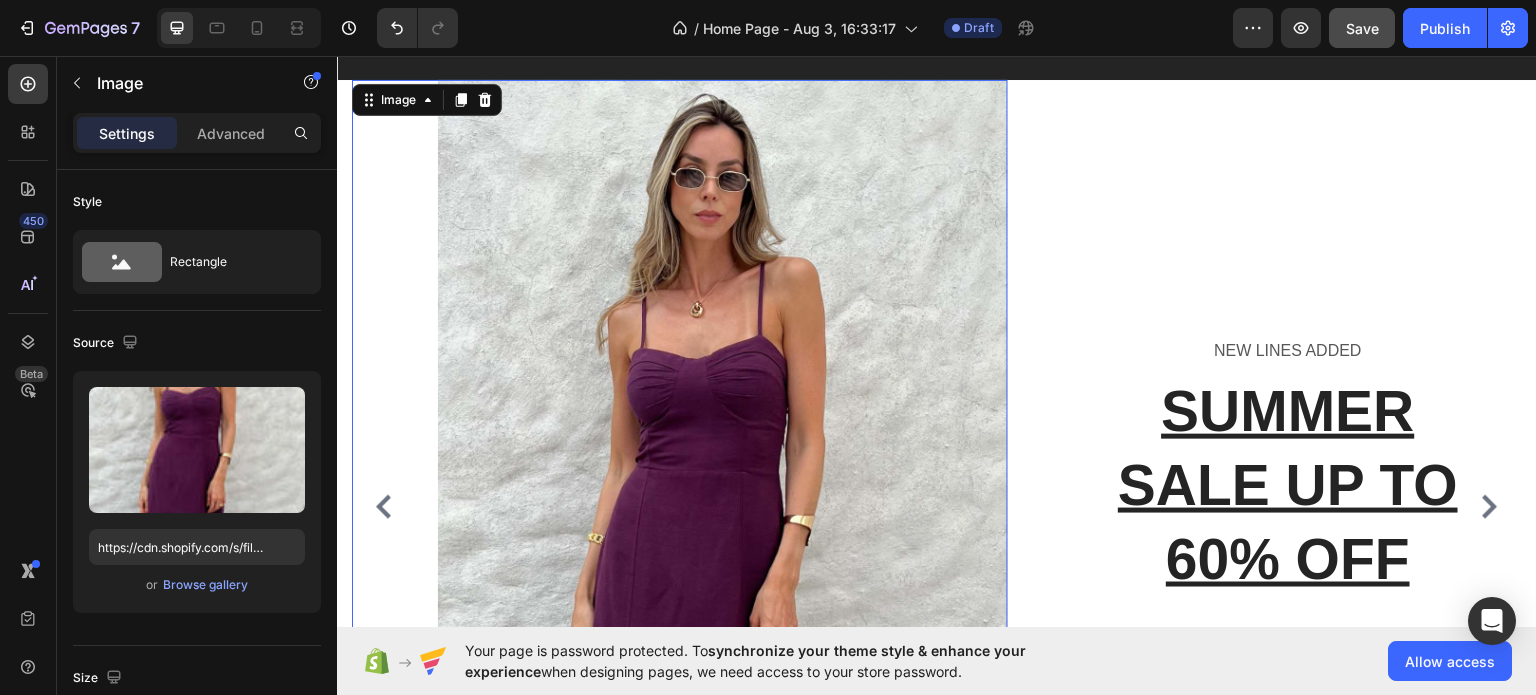 scroll, scrollTop: 100, scrollLeft: 0, axis: vertical 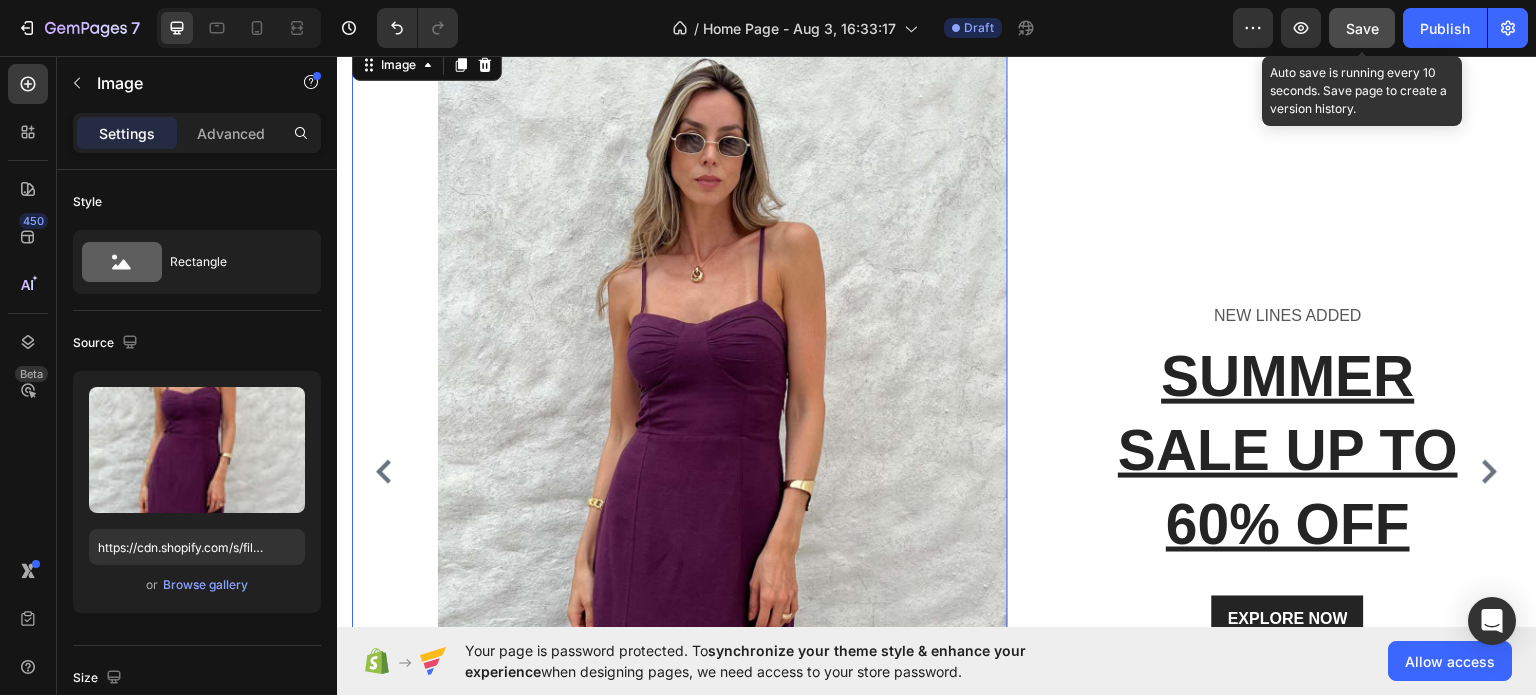 click on "Save" 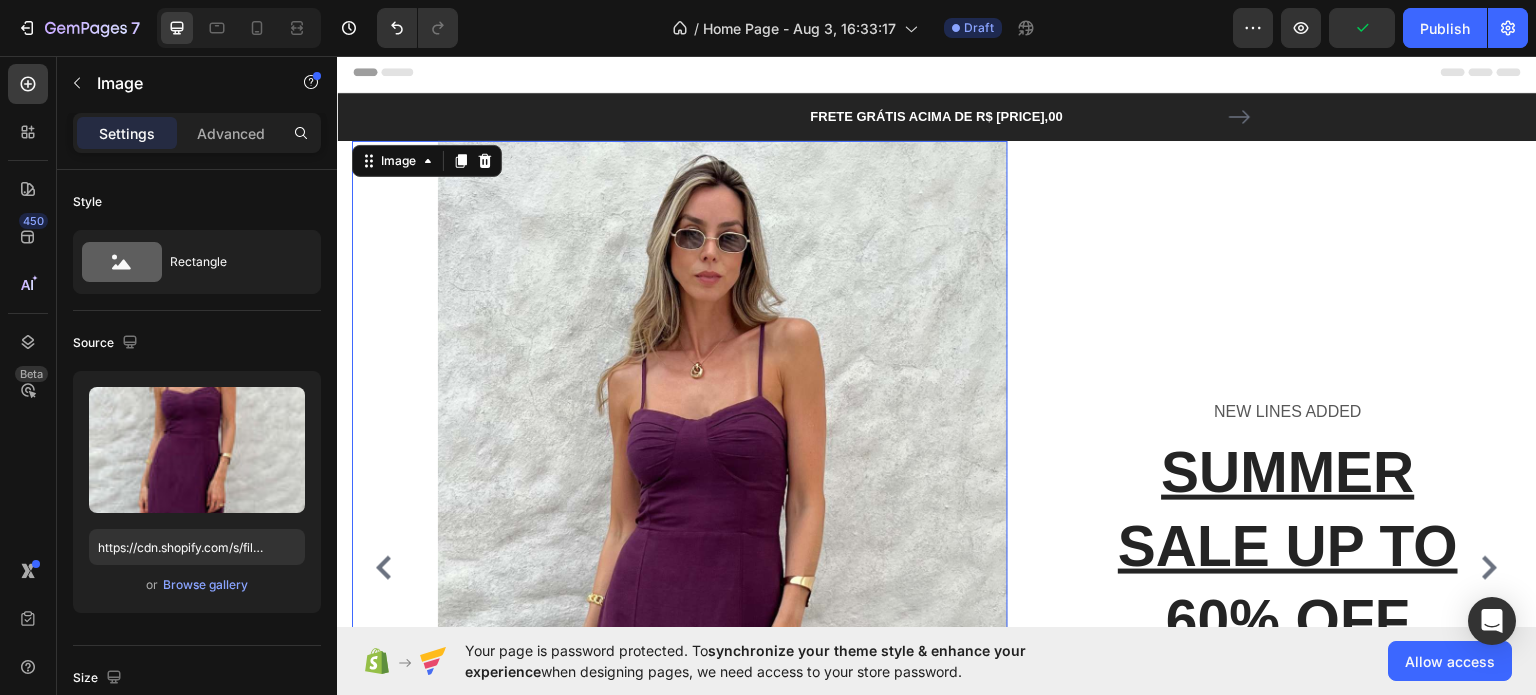 scroll, scrollTop: 0, scrollLeft: 0, axis: both 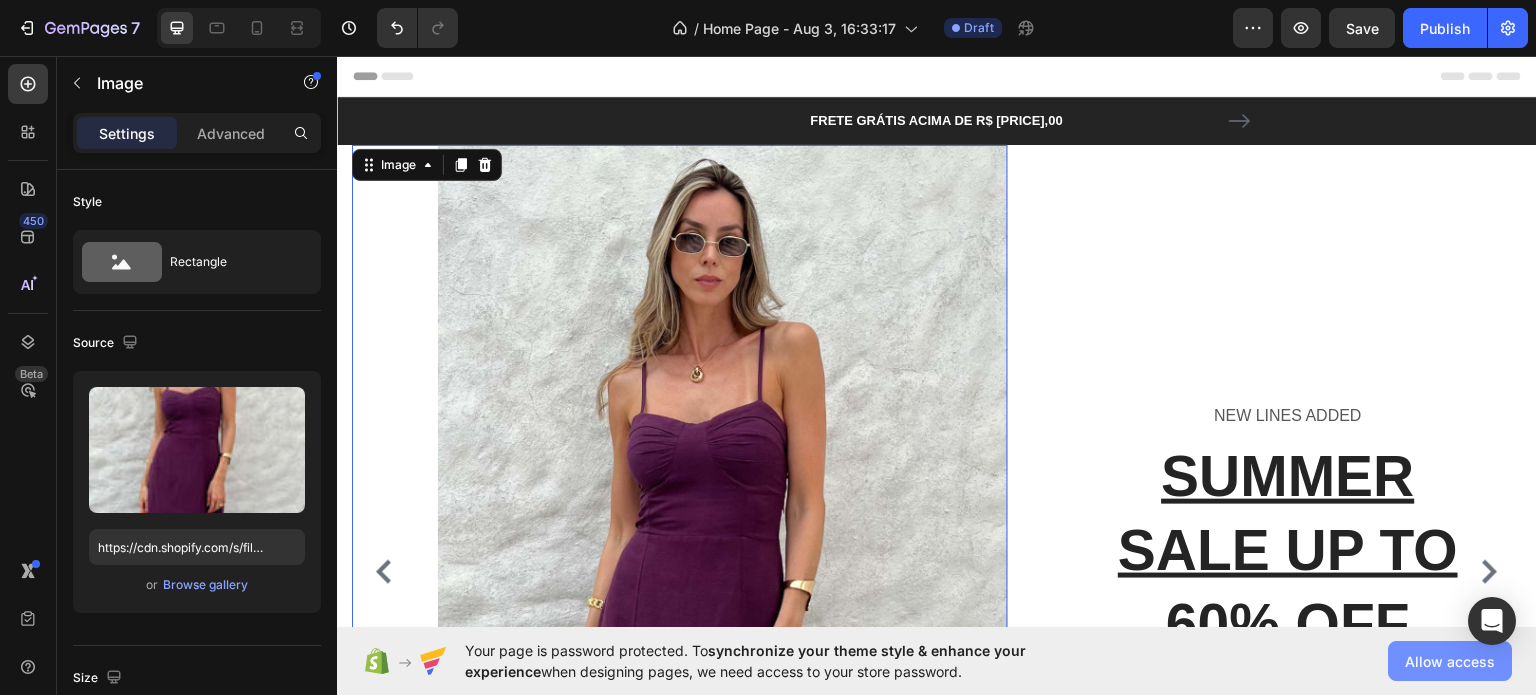 click on "Allow access" 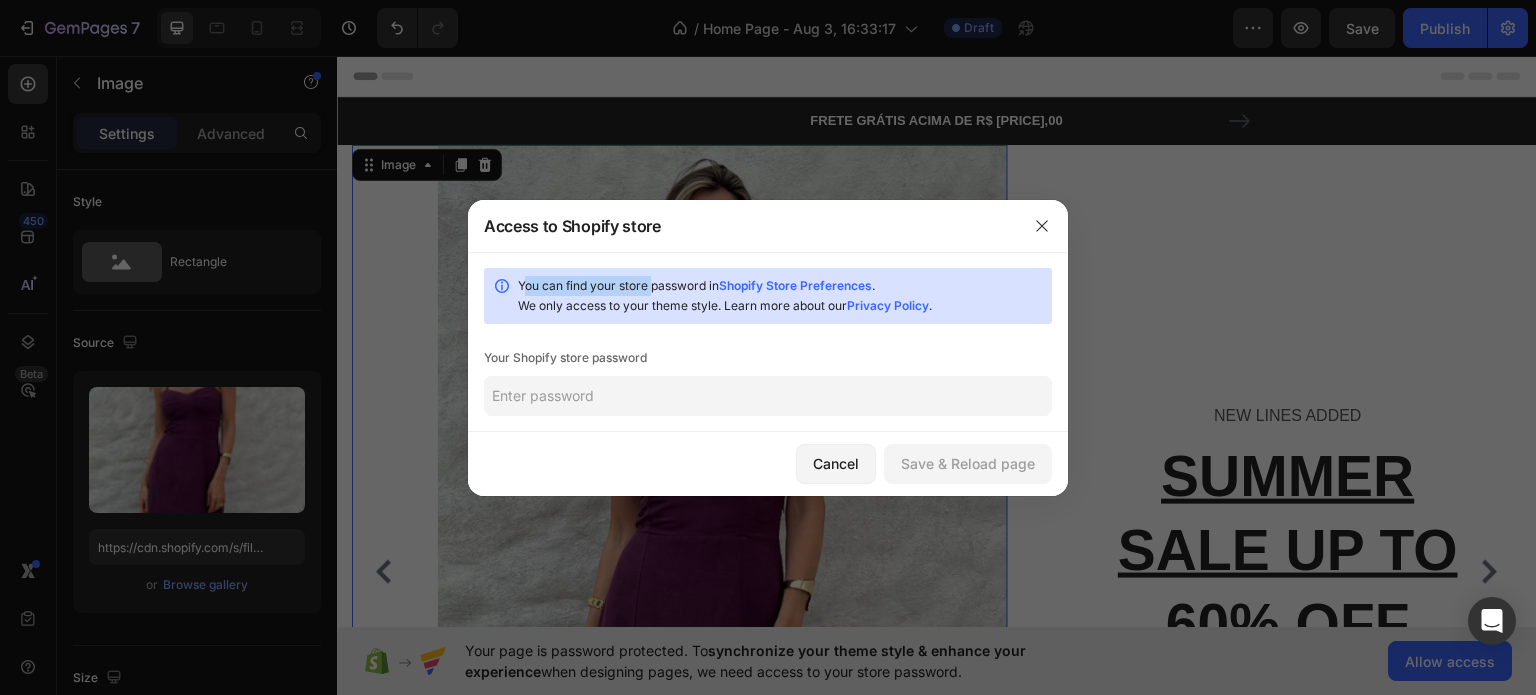 drag, startPoint x: 504, startPoint y: 287, endPoint x: 646, endPoint y: 284, distance: 142.0317 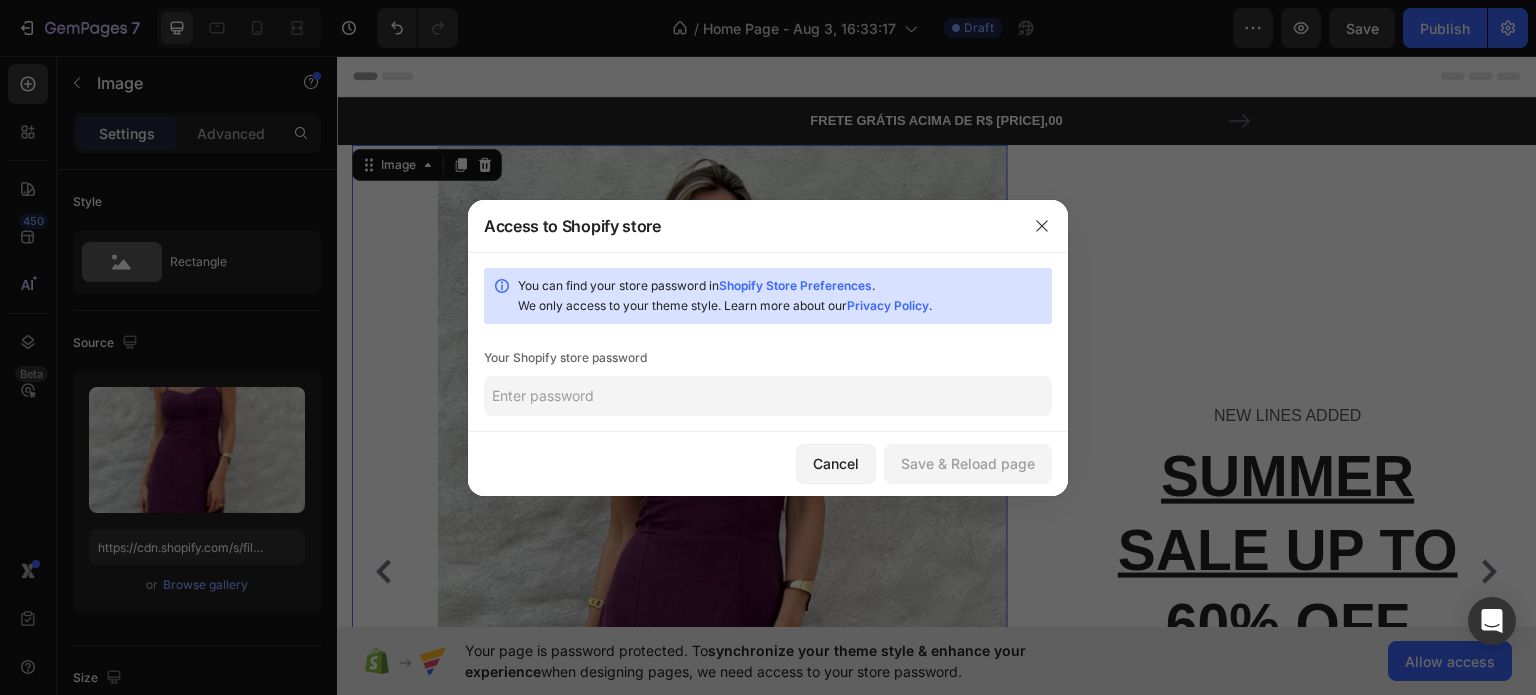 click on "You can find your store password in  Shopify Store Preferences .   We only access to your theme style. Learn more about our  Privacy Policy ." at bounding box center [781, 296] 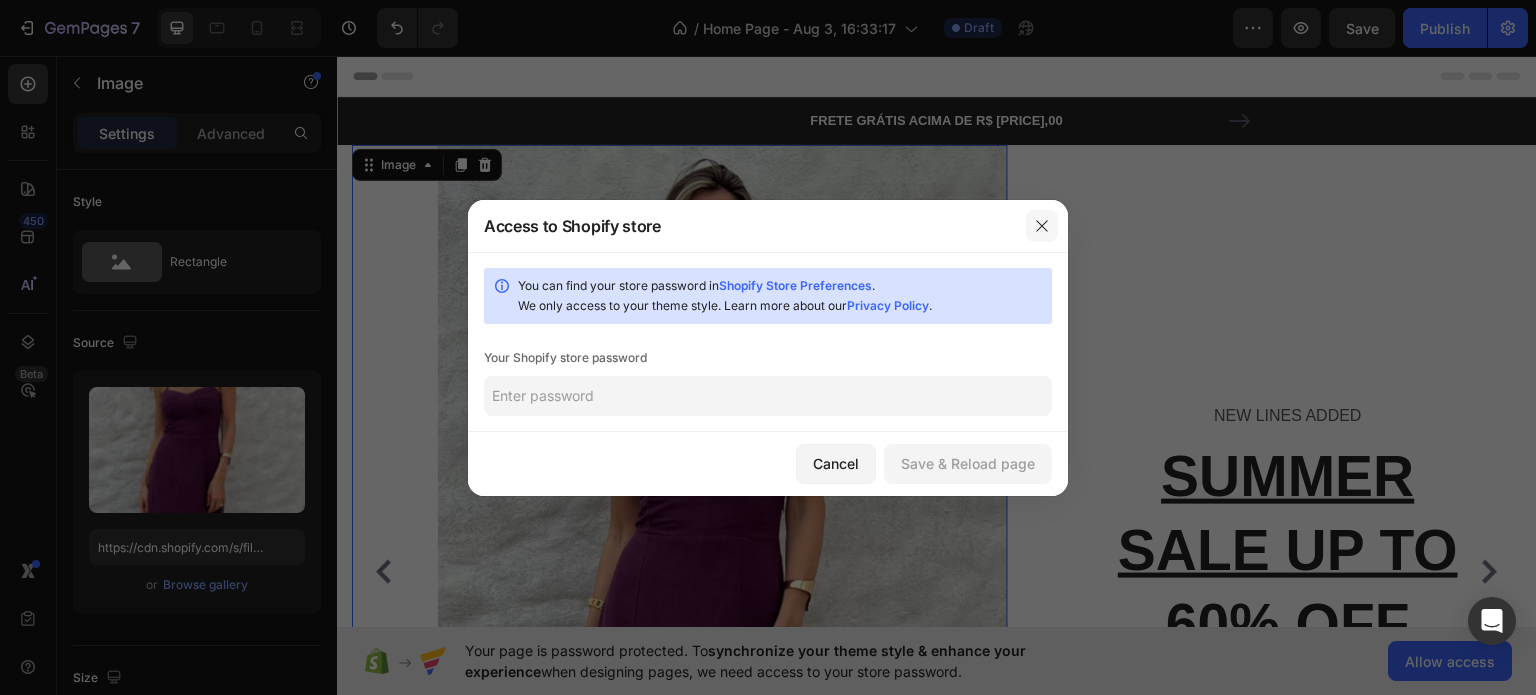 click 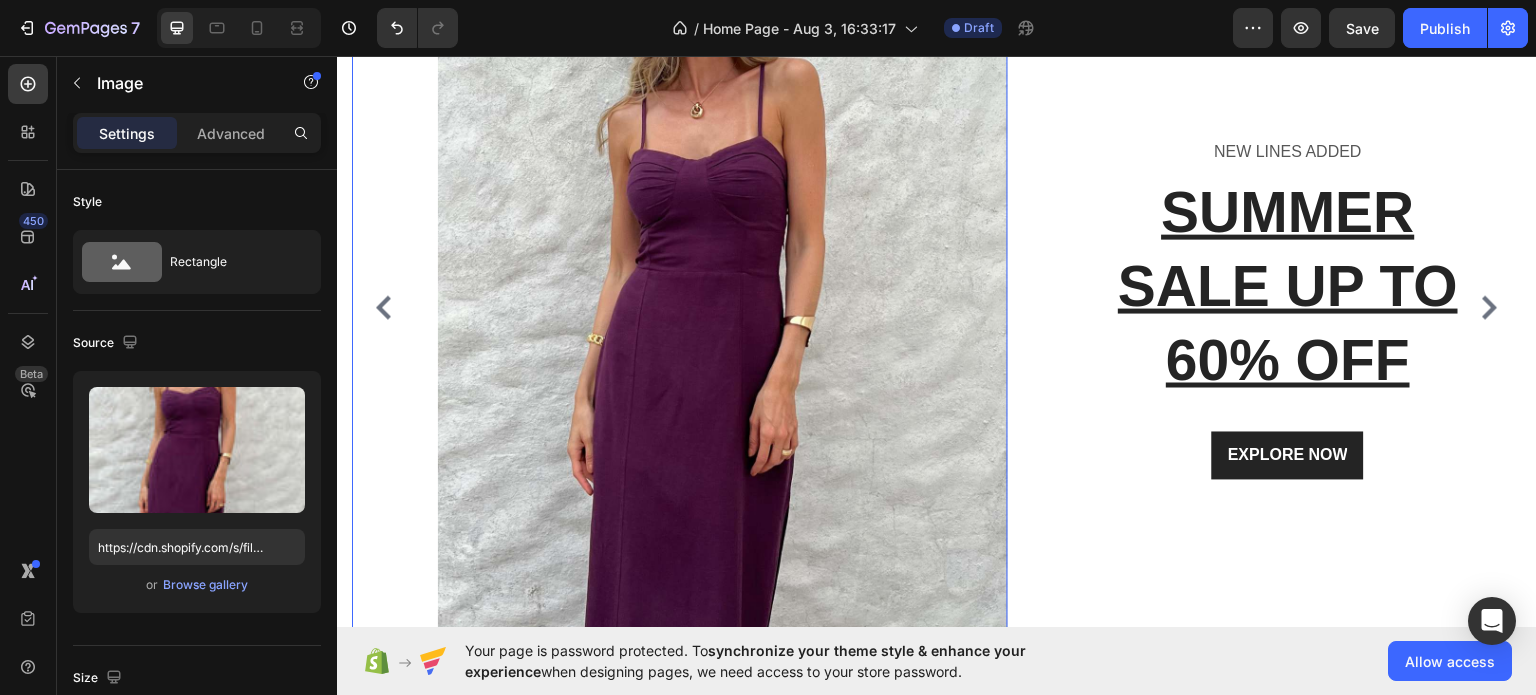 scroll, scrollTop: 500, scrollLeft: 0, axis: vertical 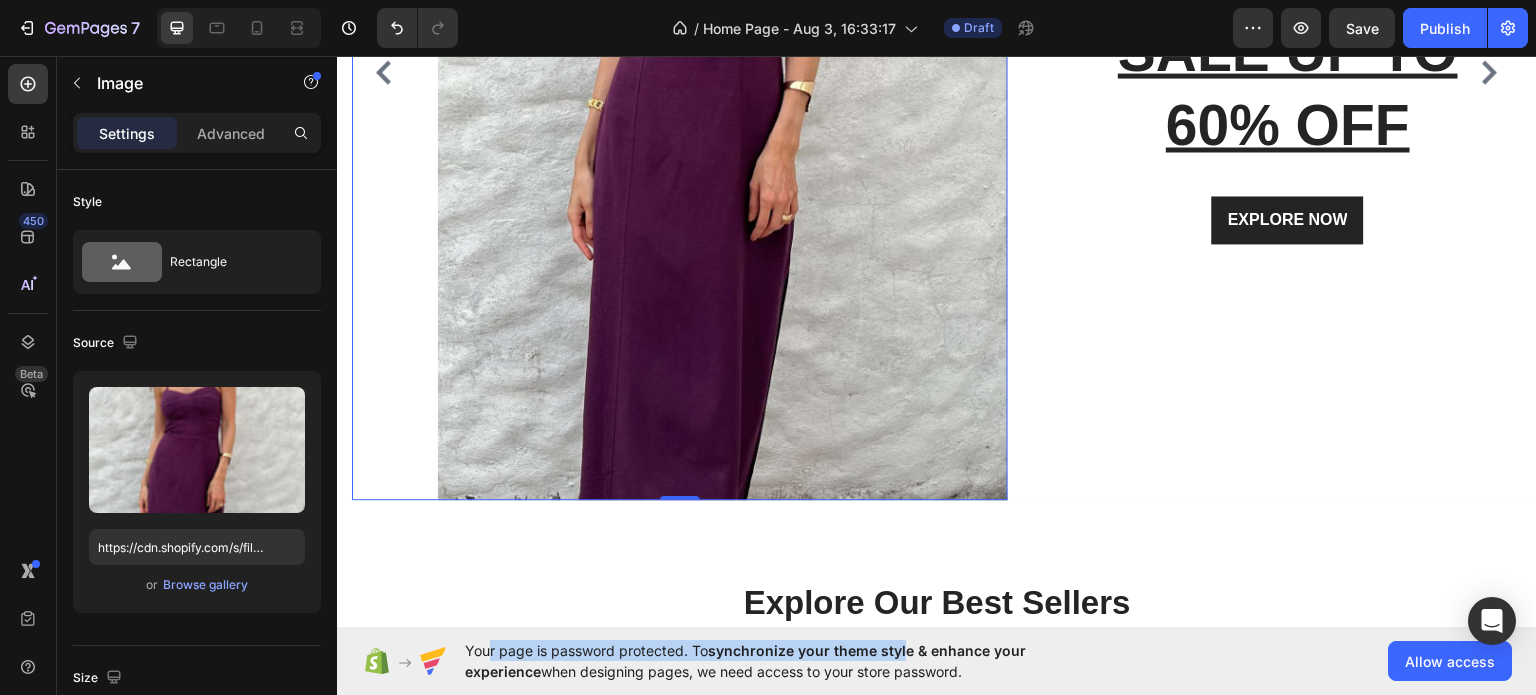 drag, startPoint x: 479, startPoint y: 644, endPoint x: 904, endPoint y: 638, distance: 425.04236 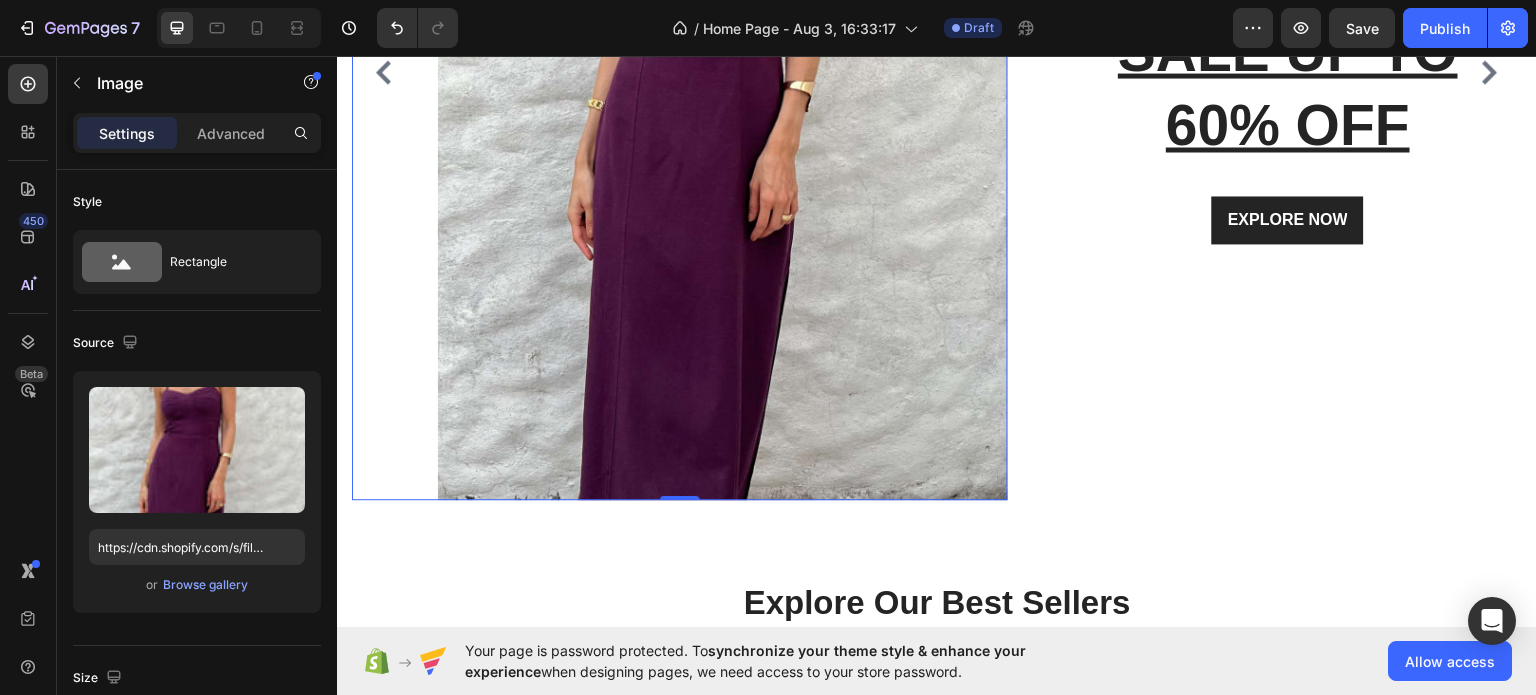 click on "synchronize your theme style & enhance your experience" at bounding box center (745, 661) 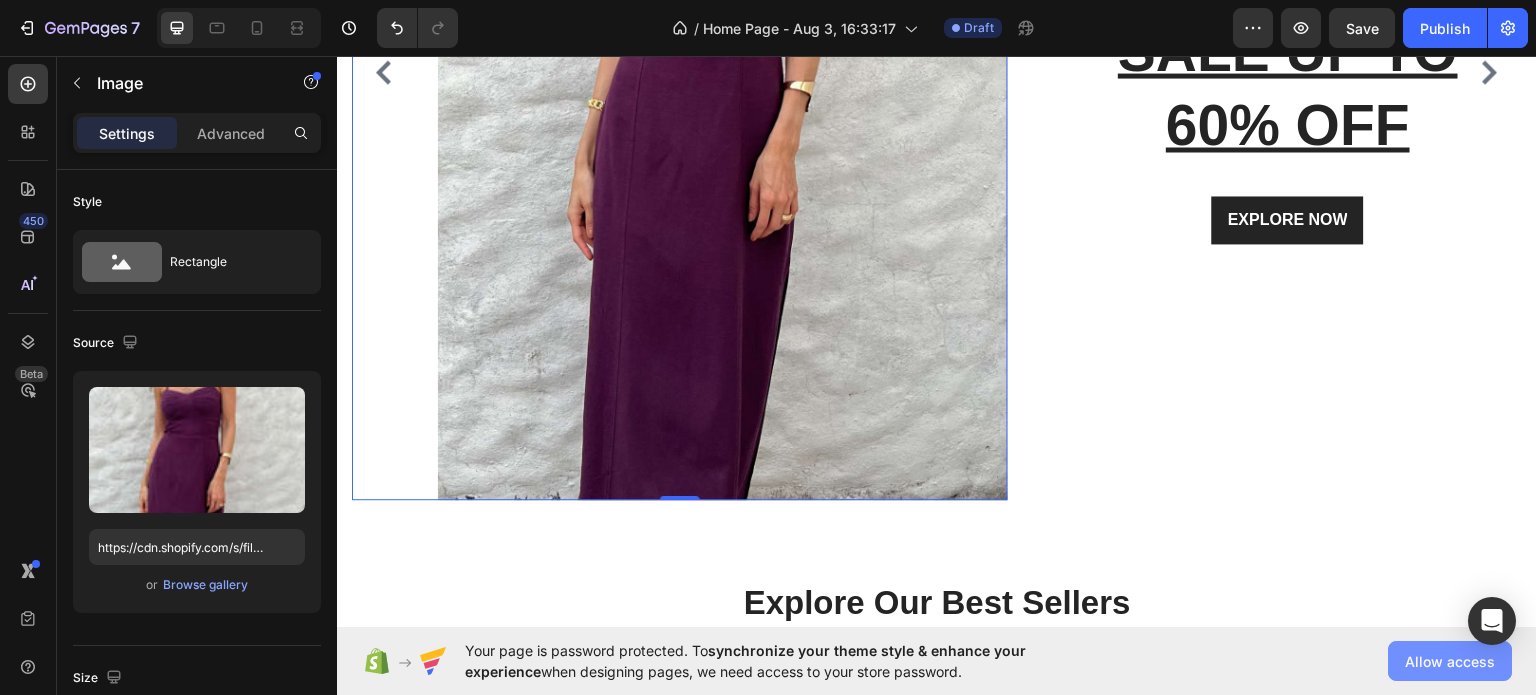 click on "Allow access" 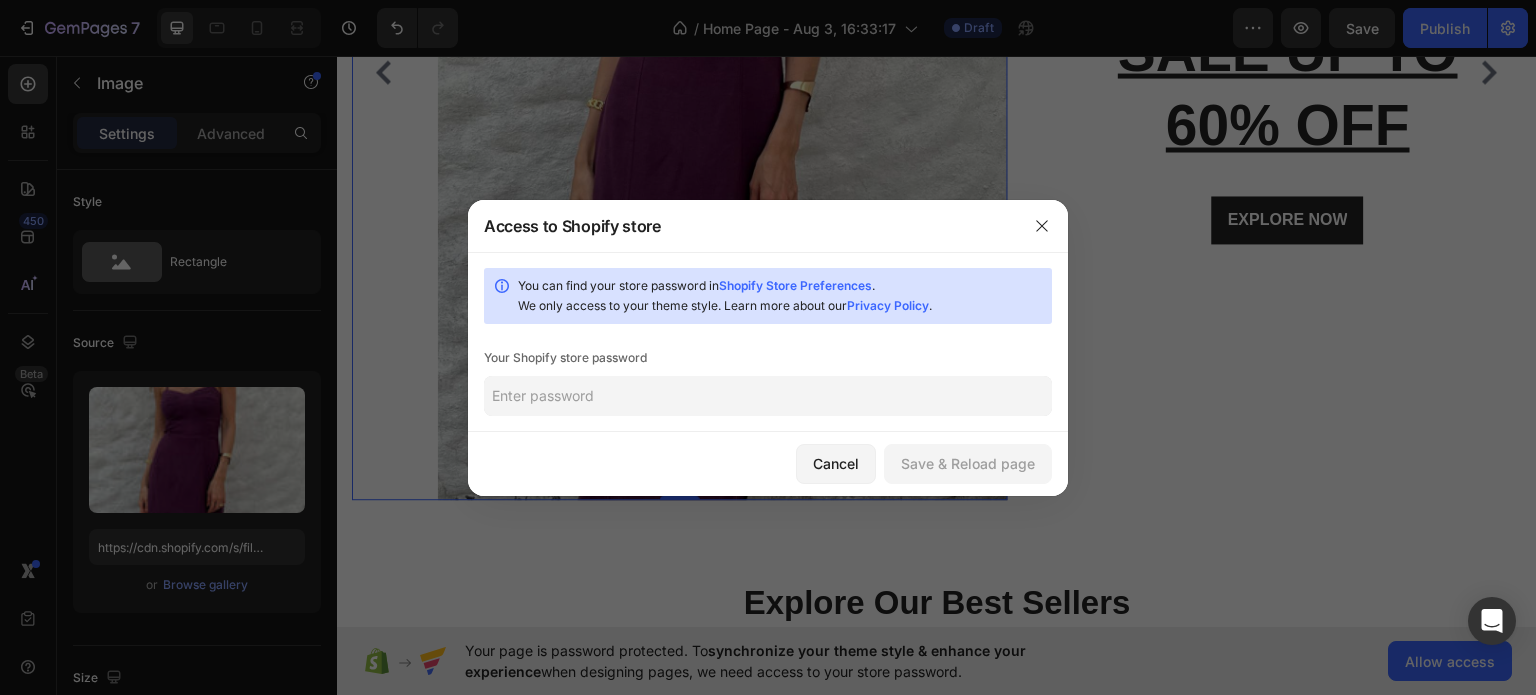 click 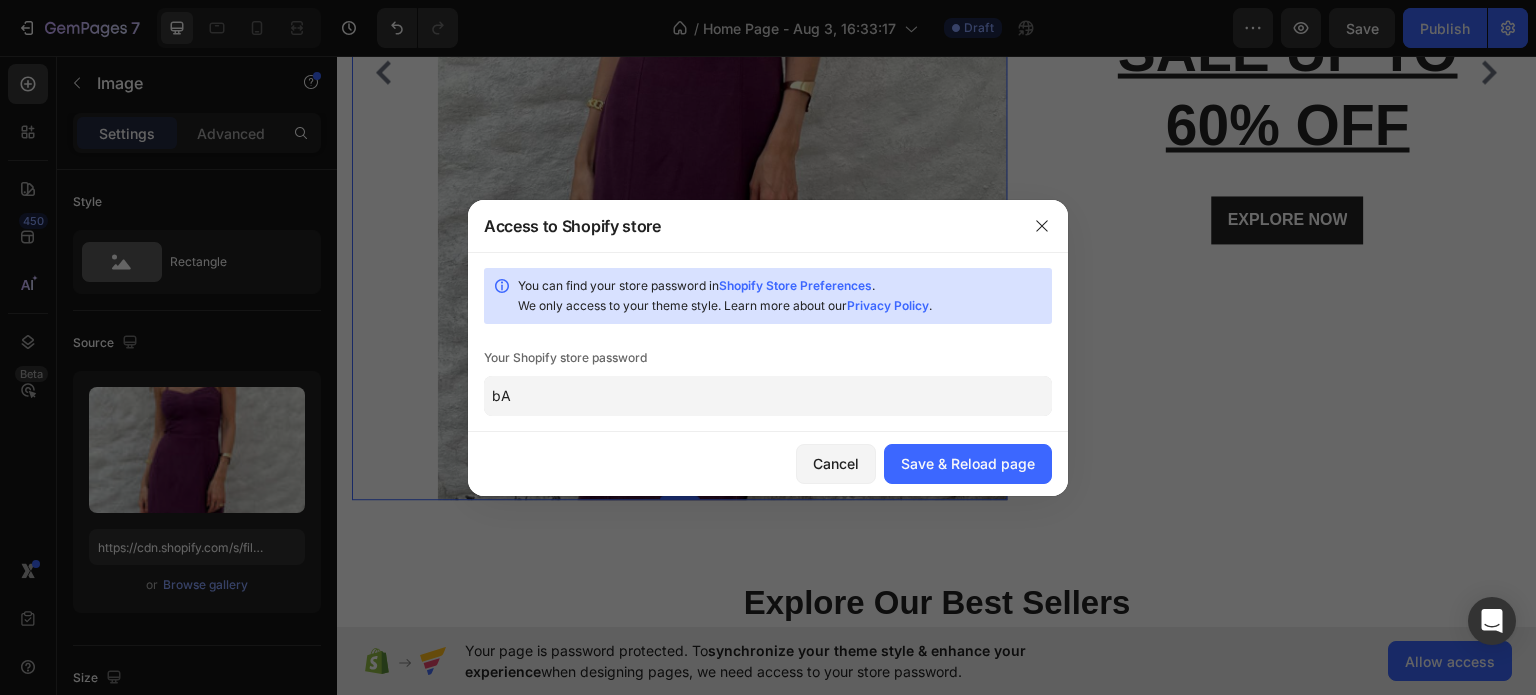 type on "b" 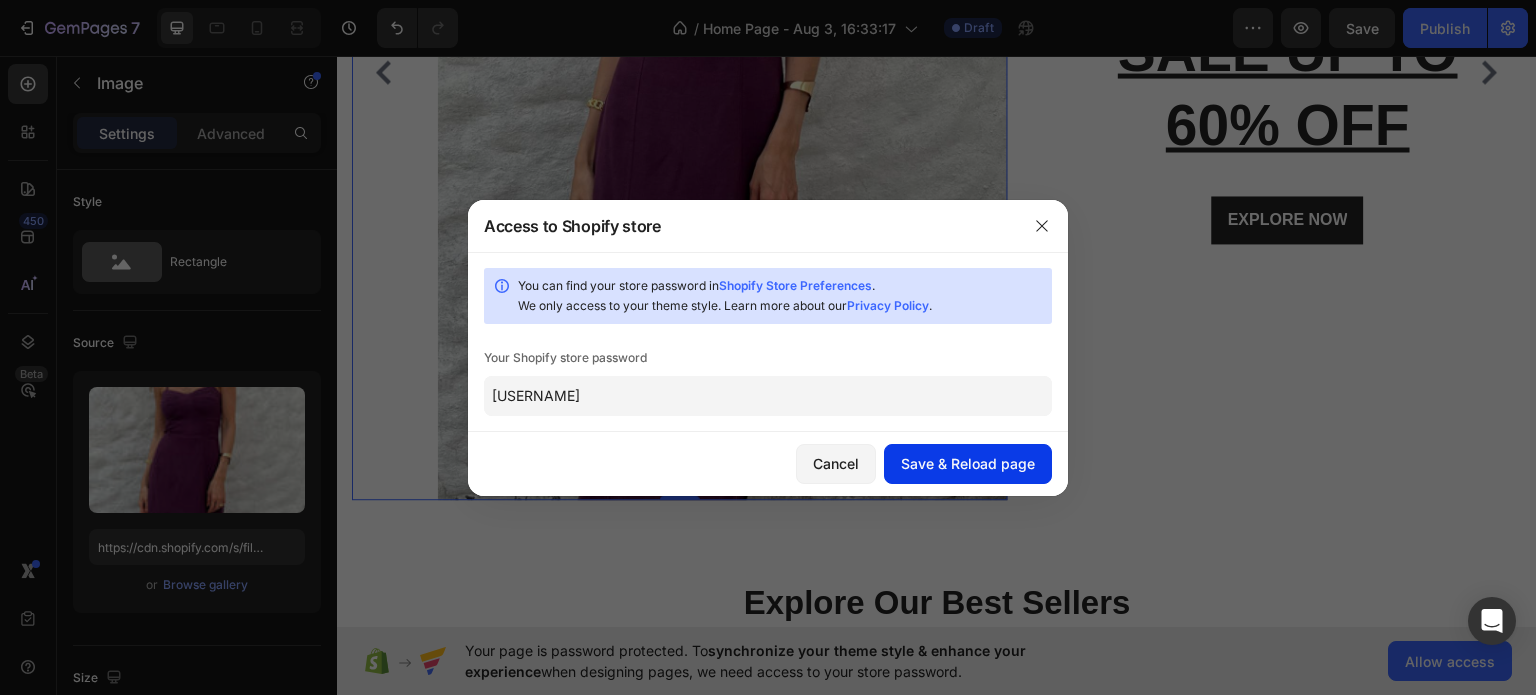 click on "Save & Reload page" at bounding box center (968, 463) 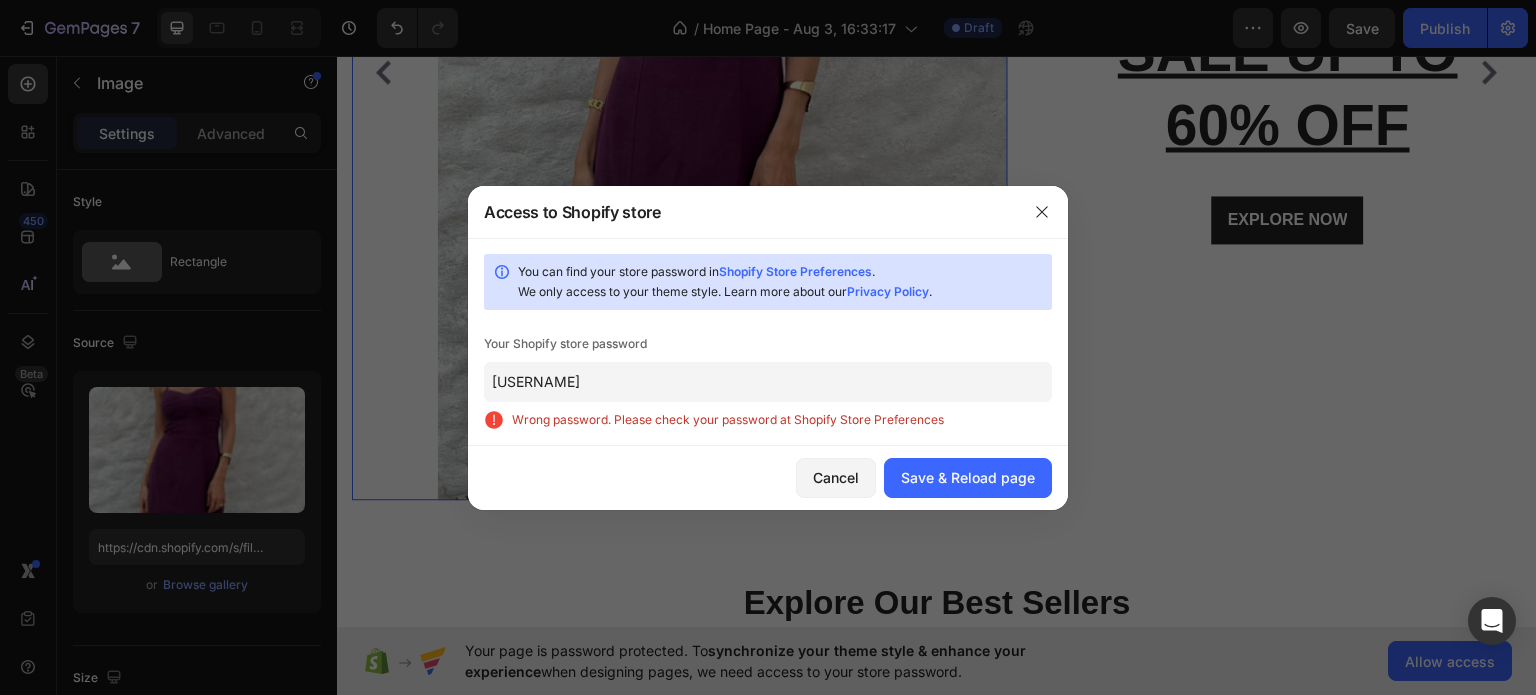 click on "[USERNAME]" 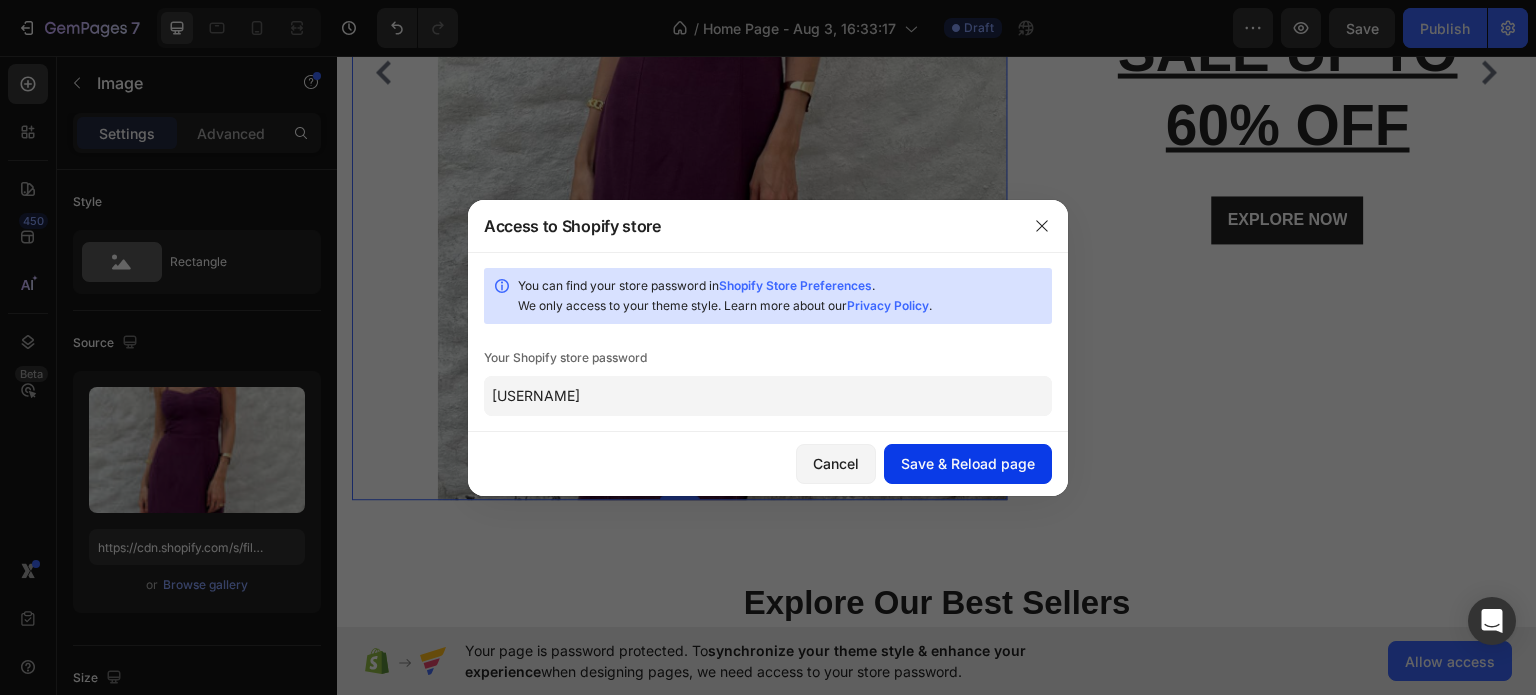click on "Save & Reload page" at bounding box center (968, 463) 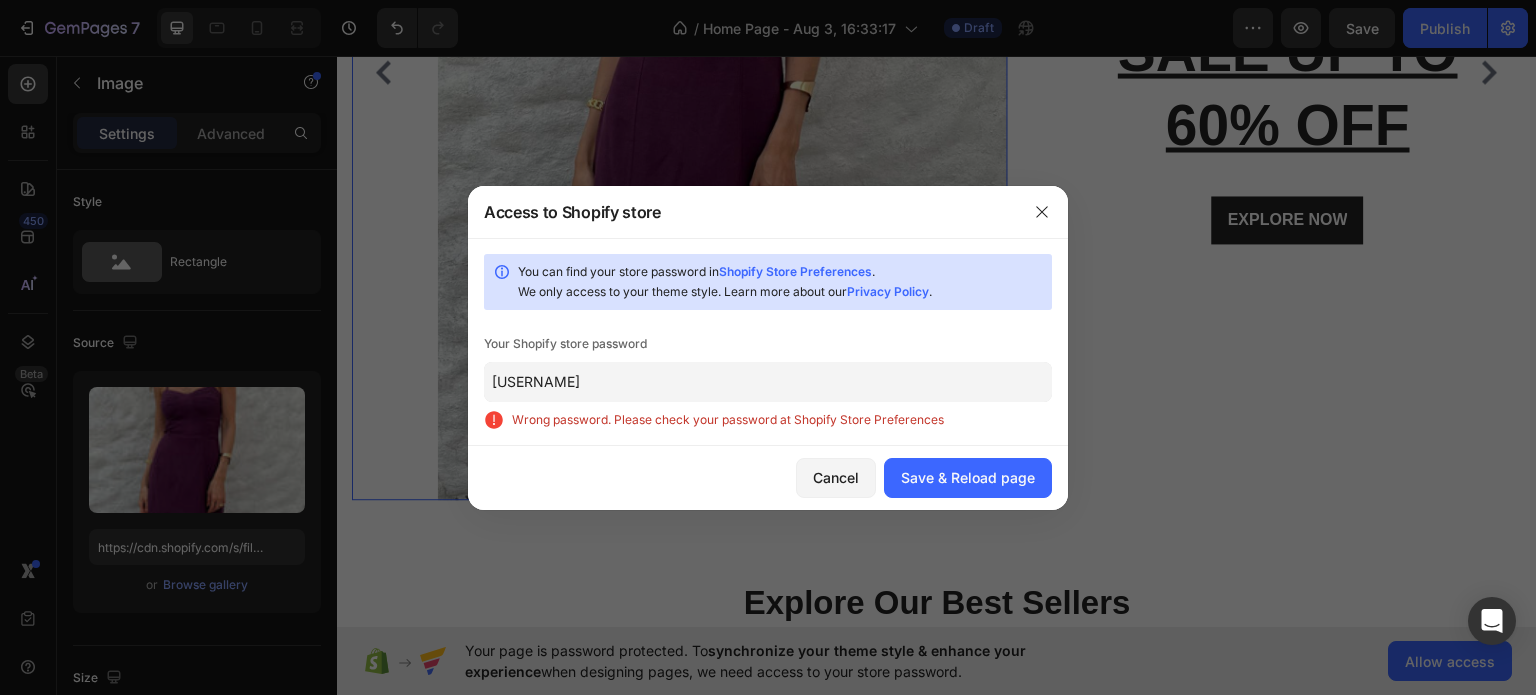 click on "[USERNAME]" 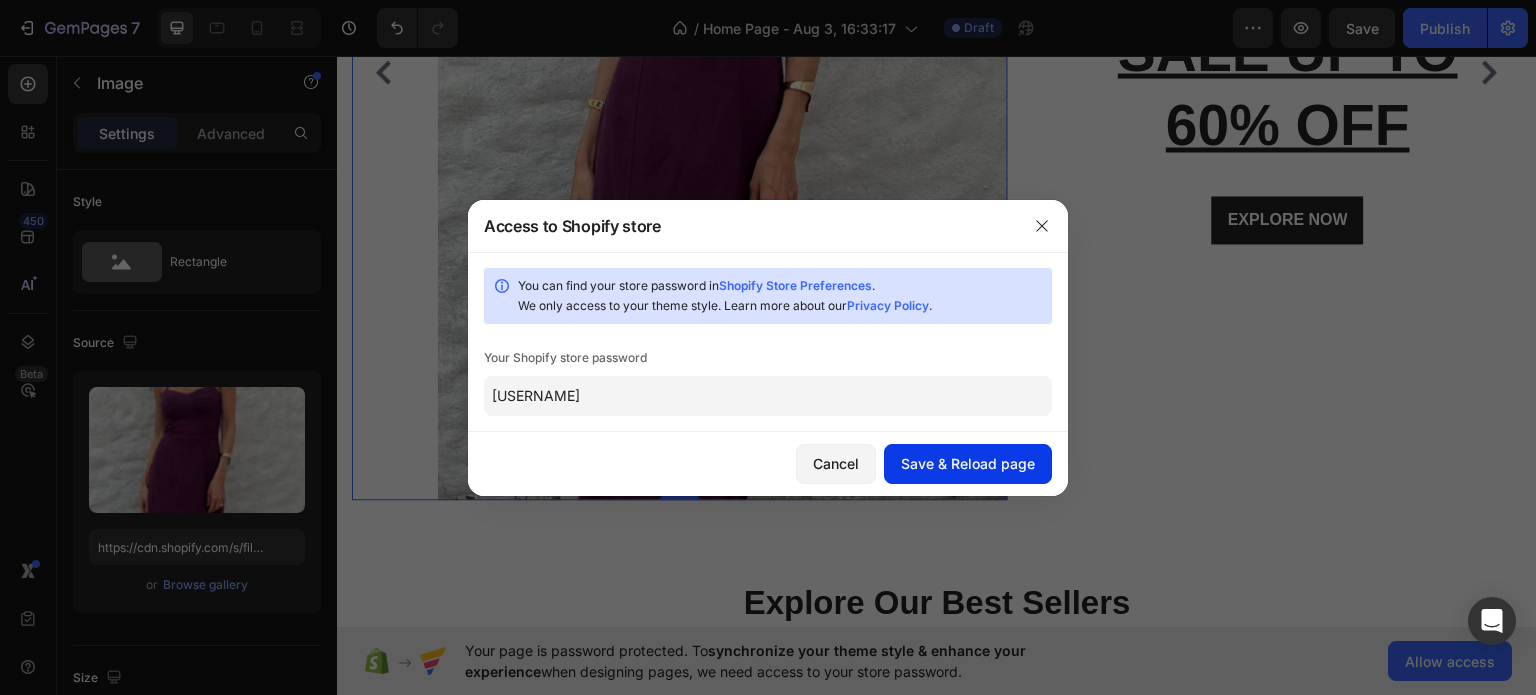 click on "Save & Reload page" at bounding box center (968, 463) 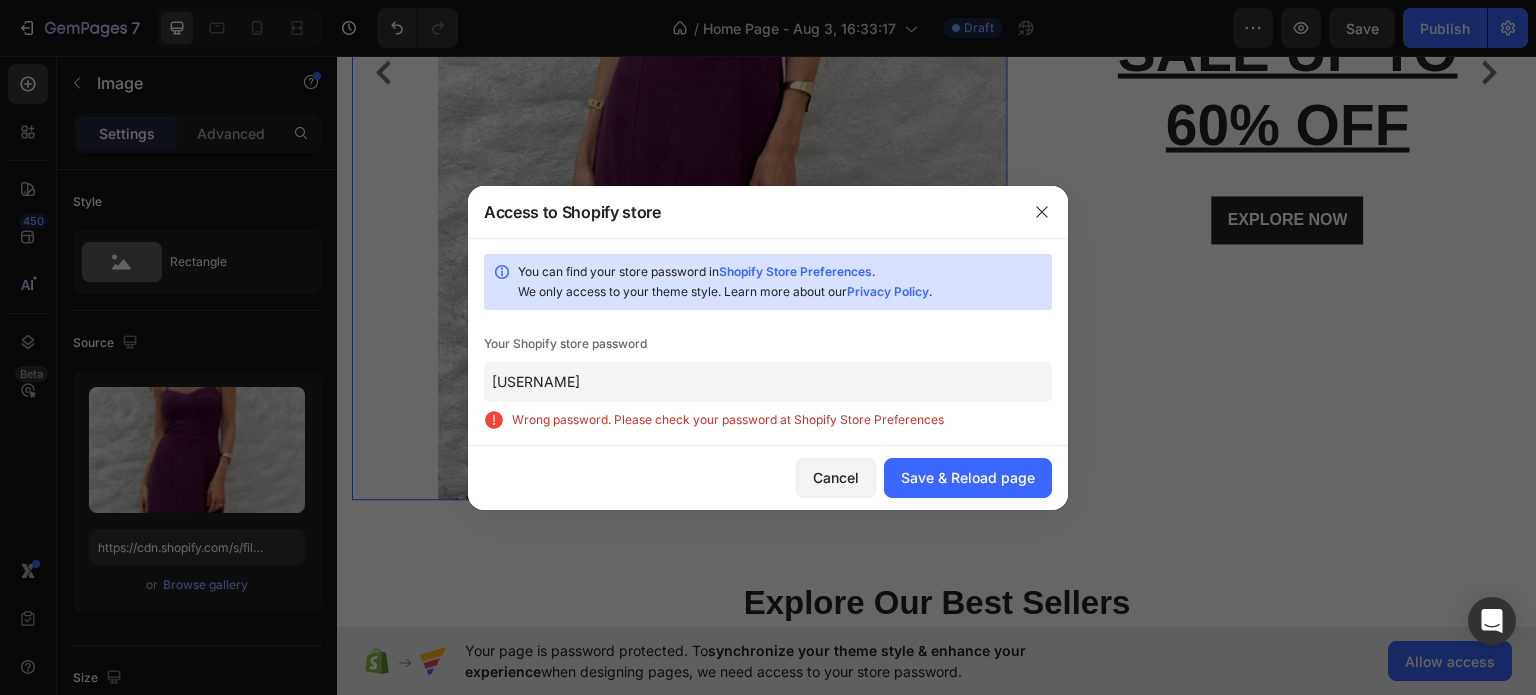 click on "[USERNAME]" 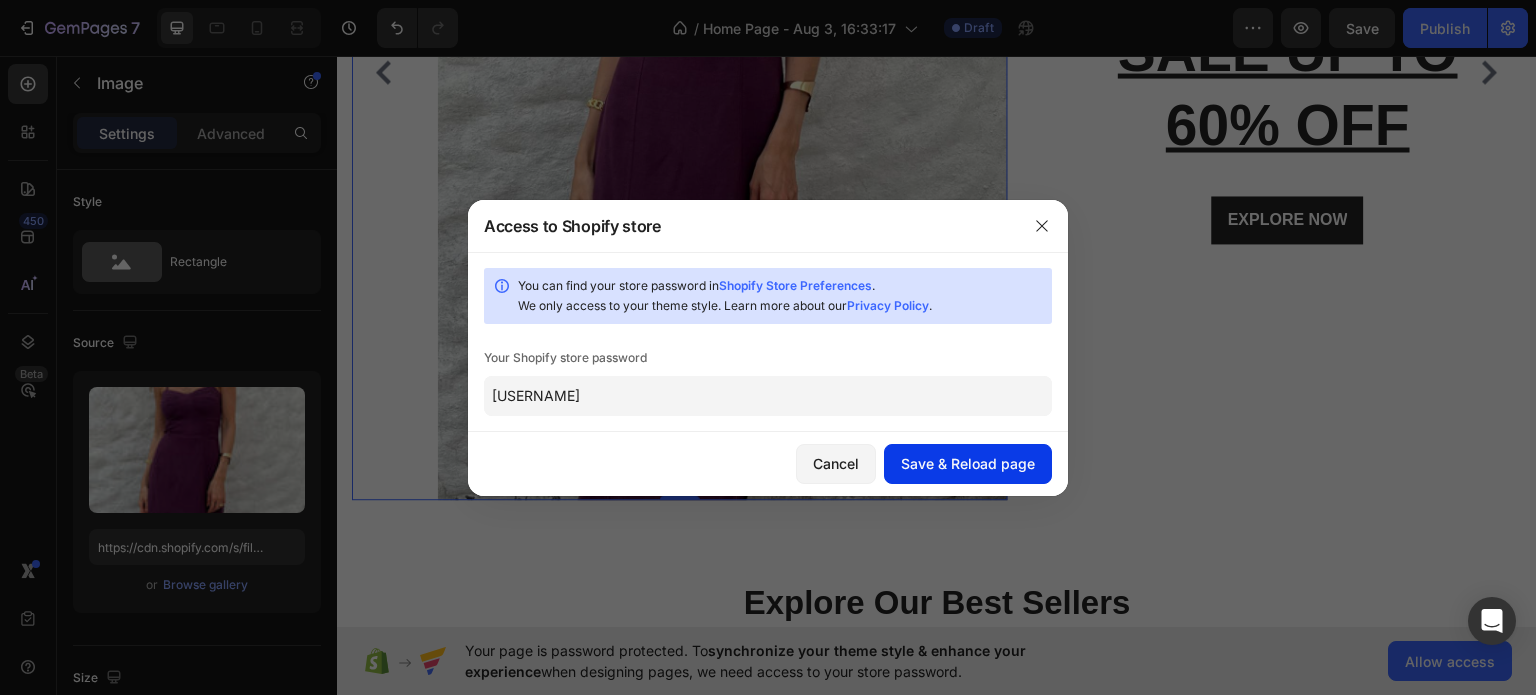 click on "Save & Reload page" at bounding box center (968, 463) 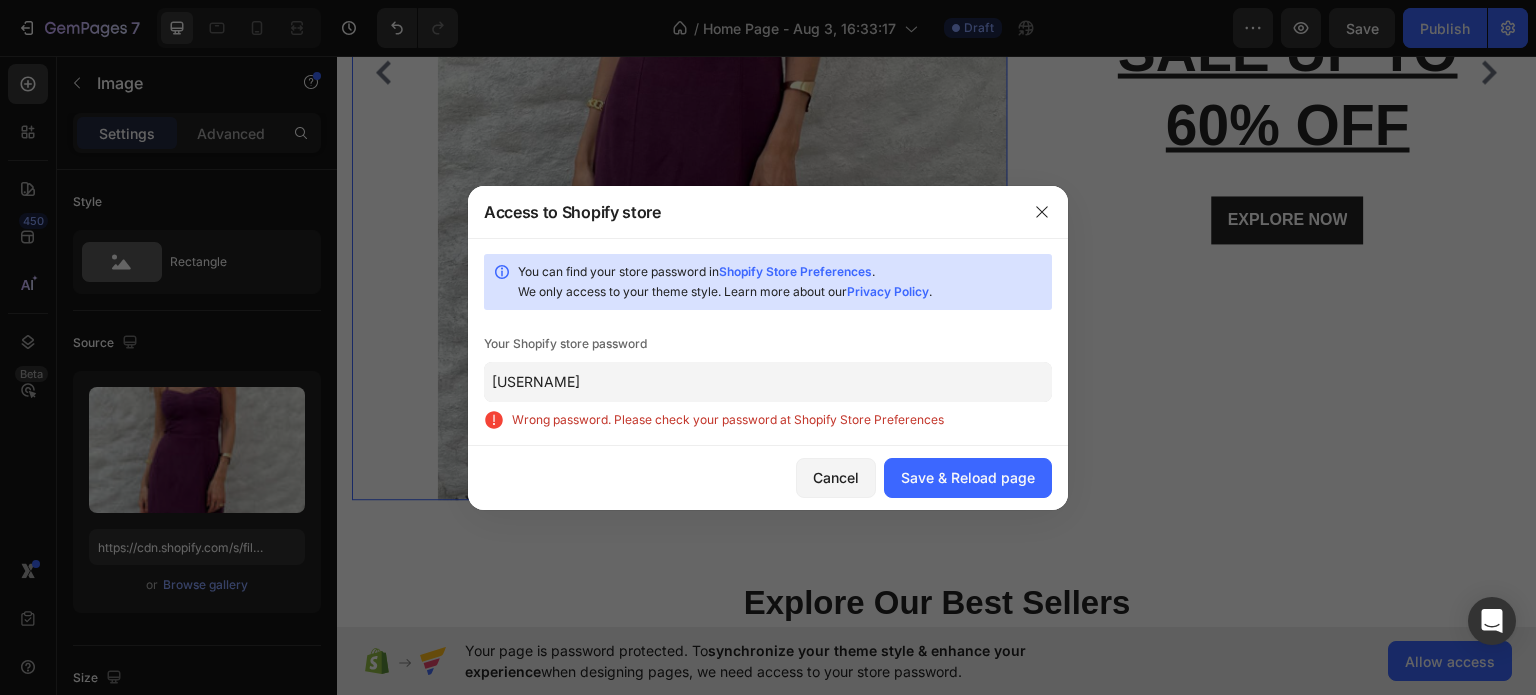 click on "[USERNAME]" 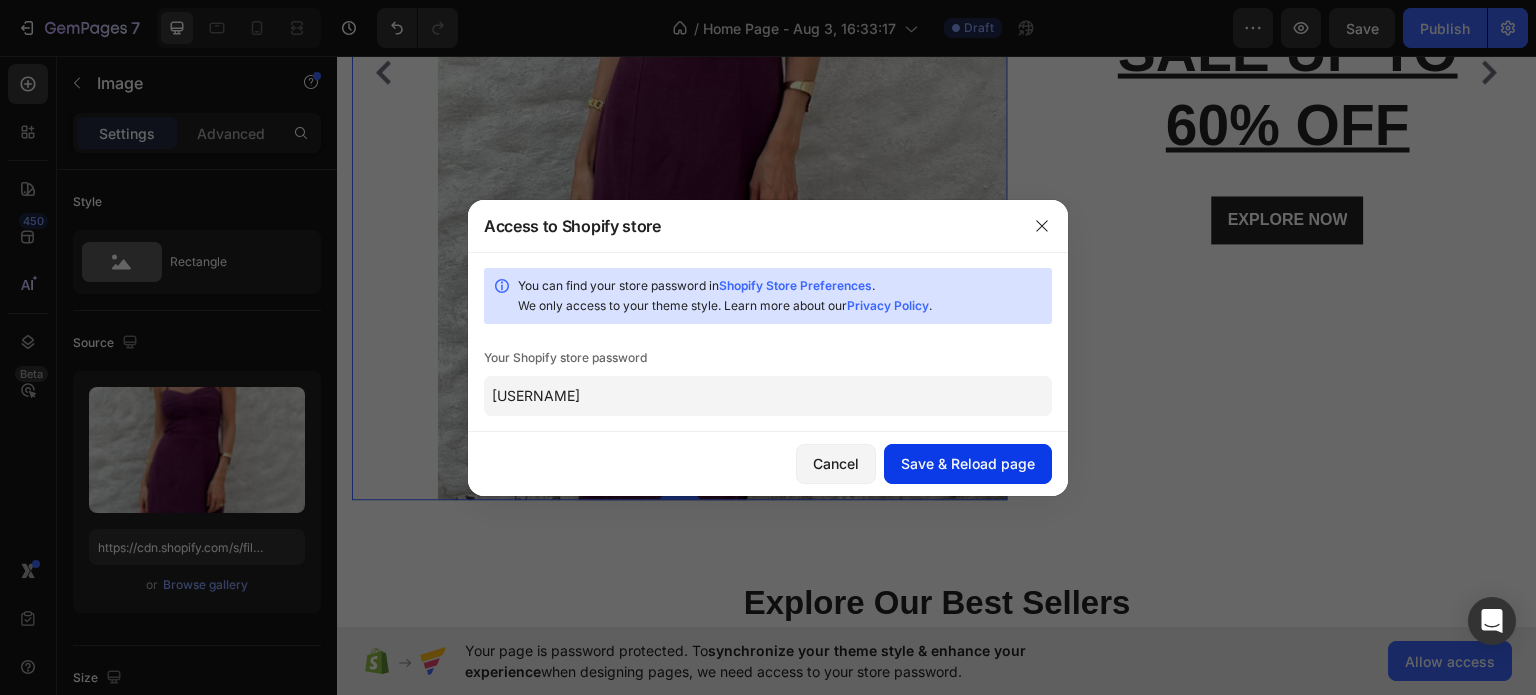 type on "[USERNAME]" 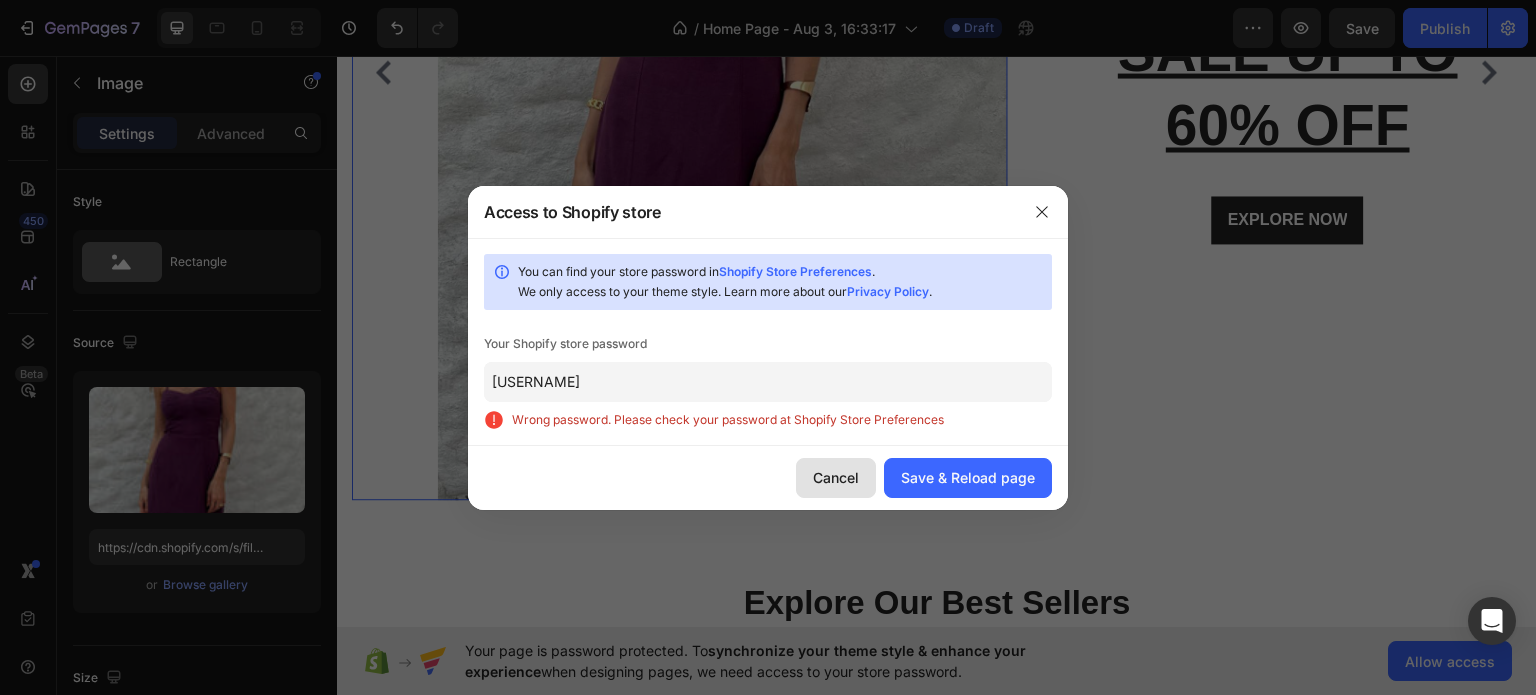 click on "Cancel" at bounding box center [836, 477] 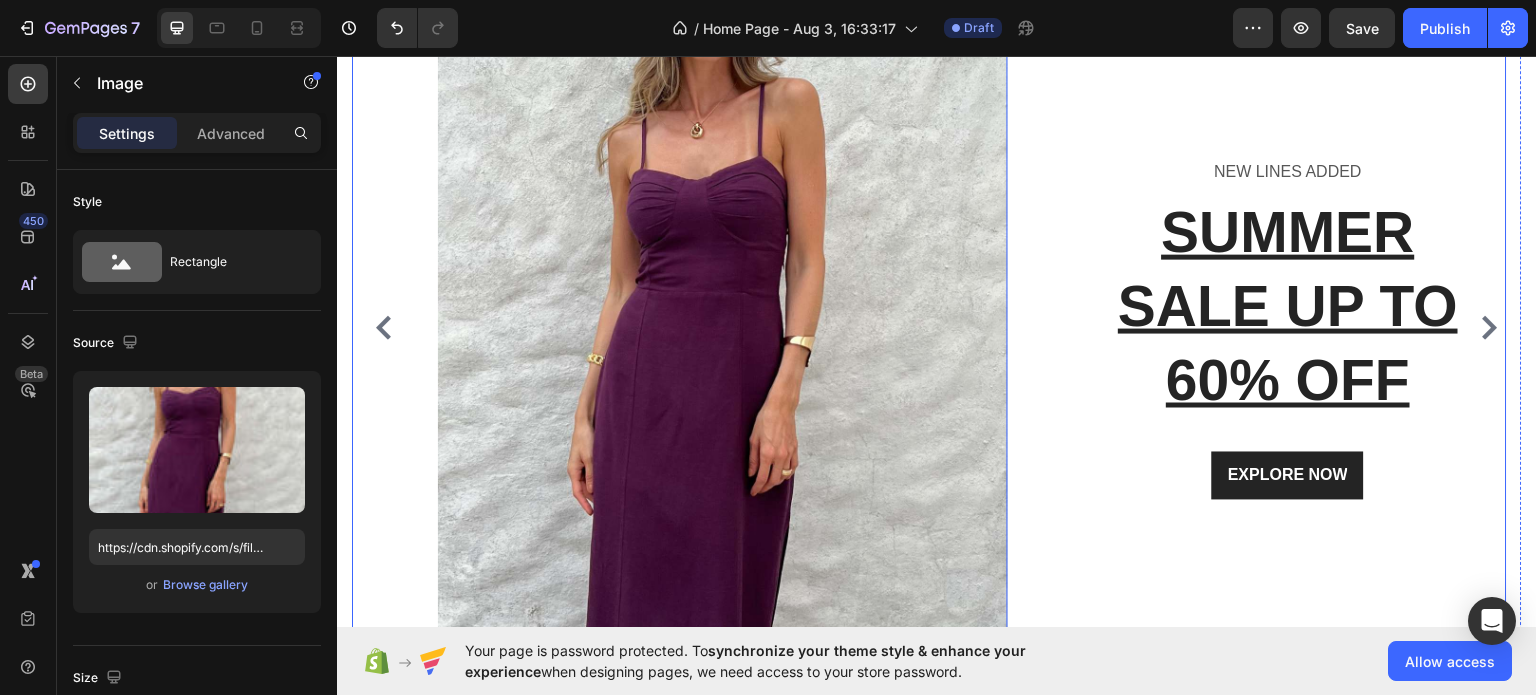 scroll, scrollTop: 0, scrollLeft: 0, axis: both 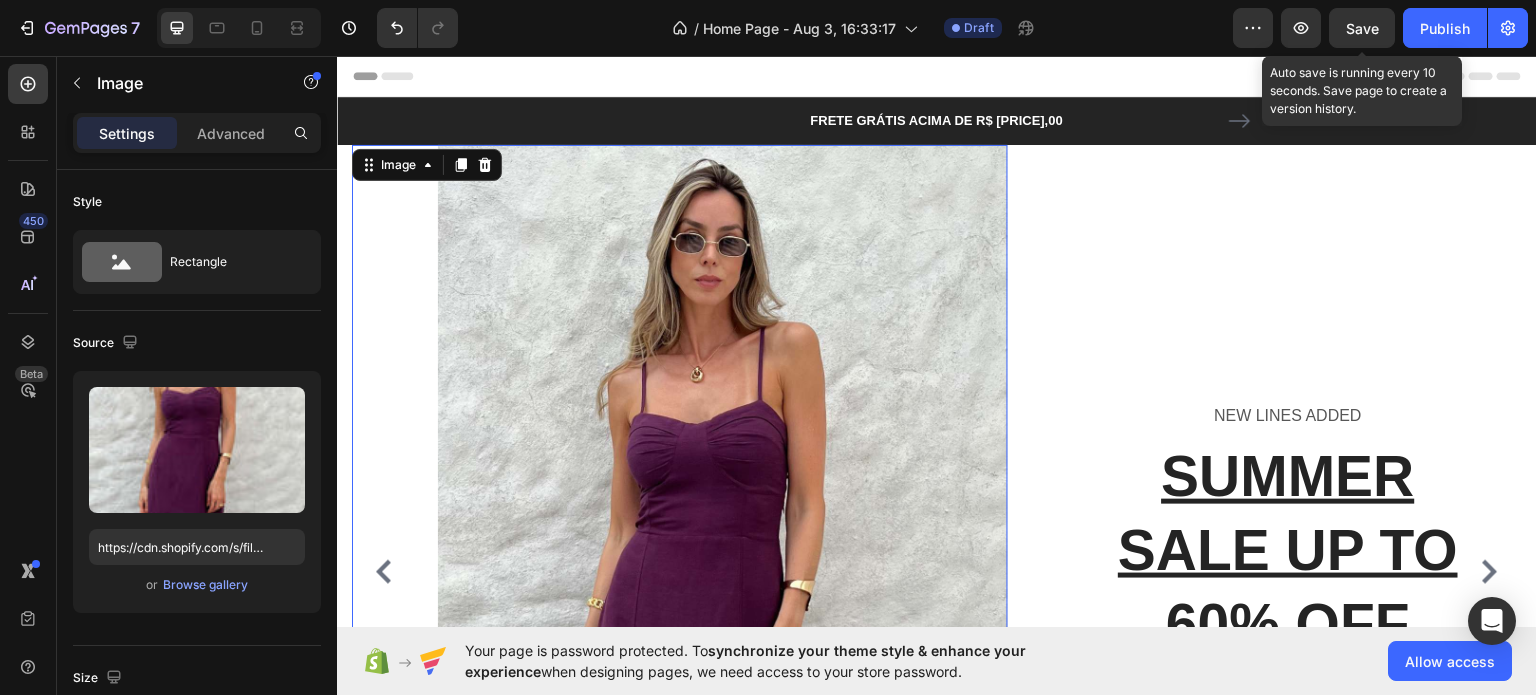 click on "Save" at bounding box center [1362, 28] 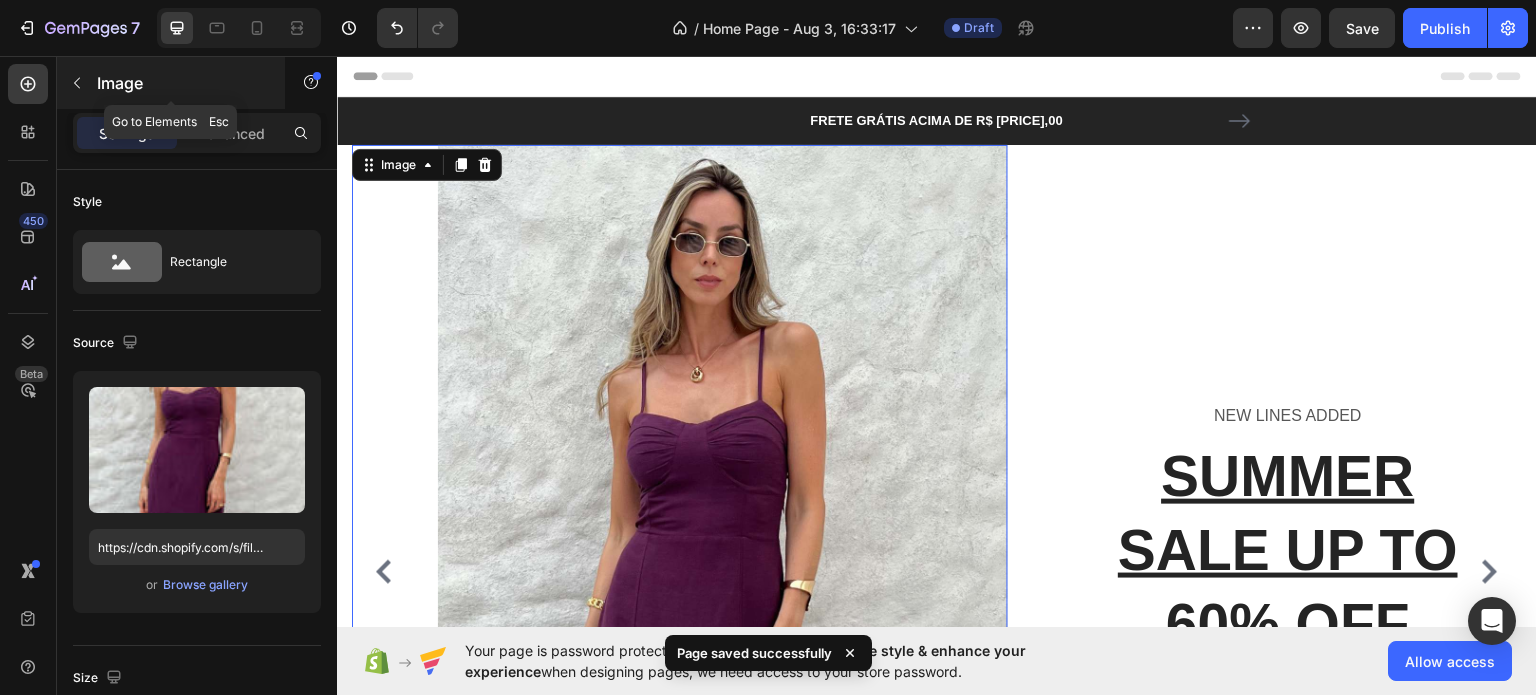 click 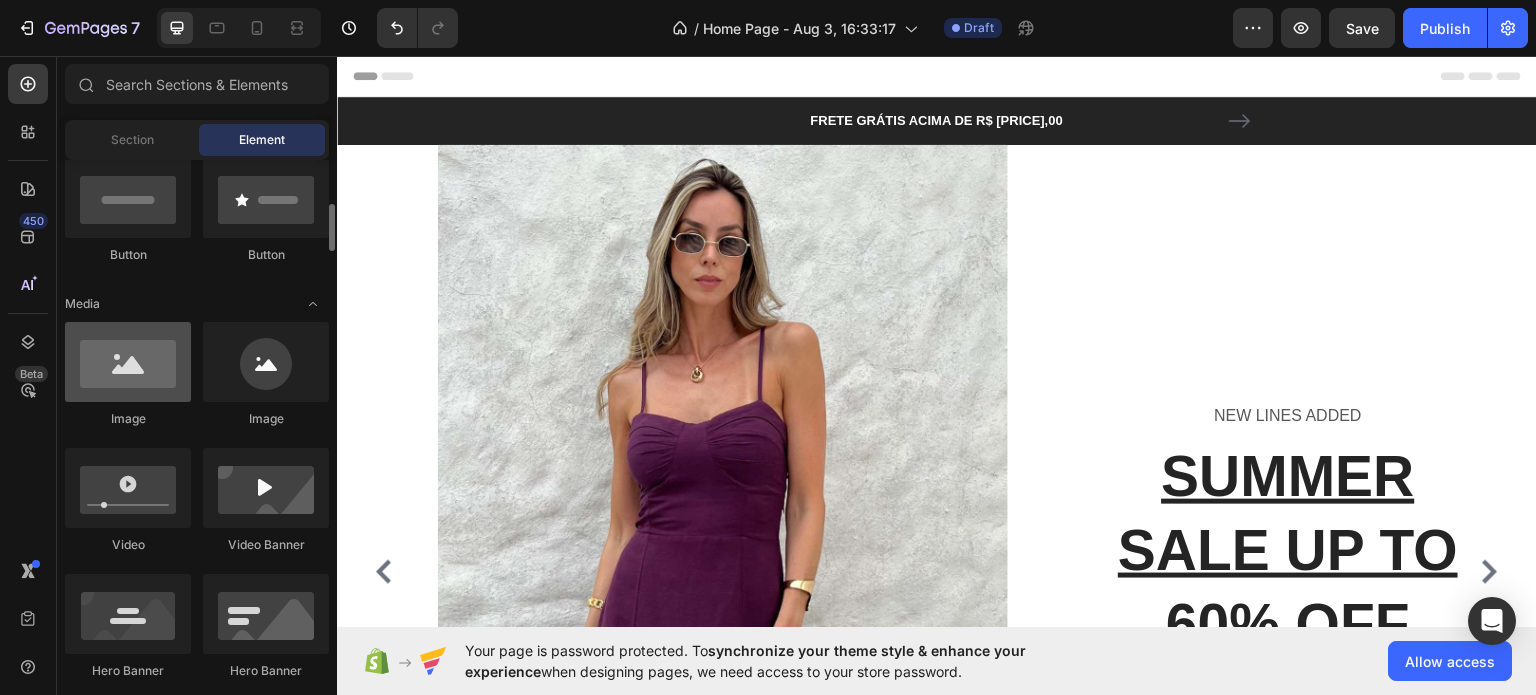 scroll, scrollTop: 600, scrollLeft: 0, axis: vertical 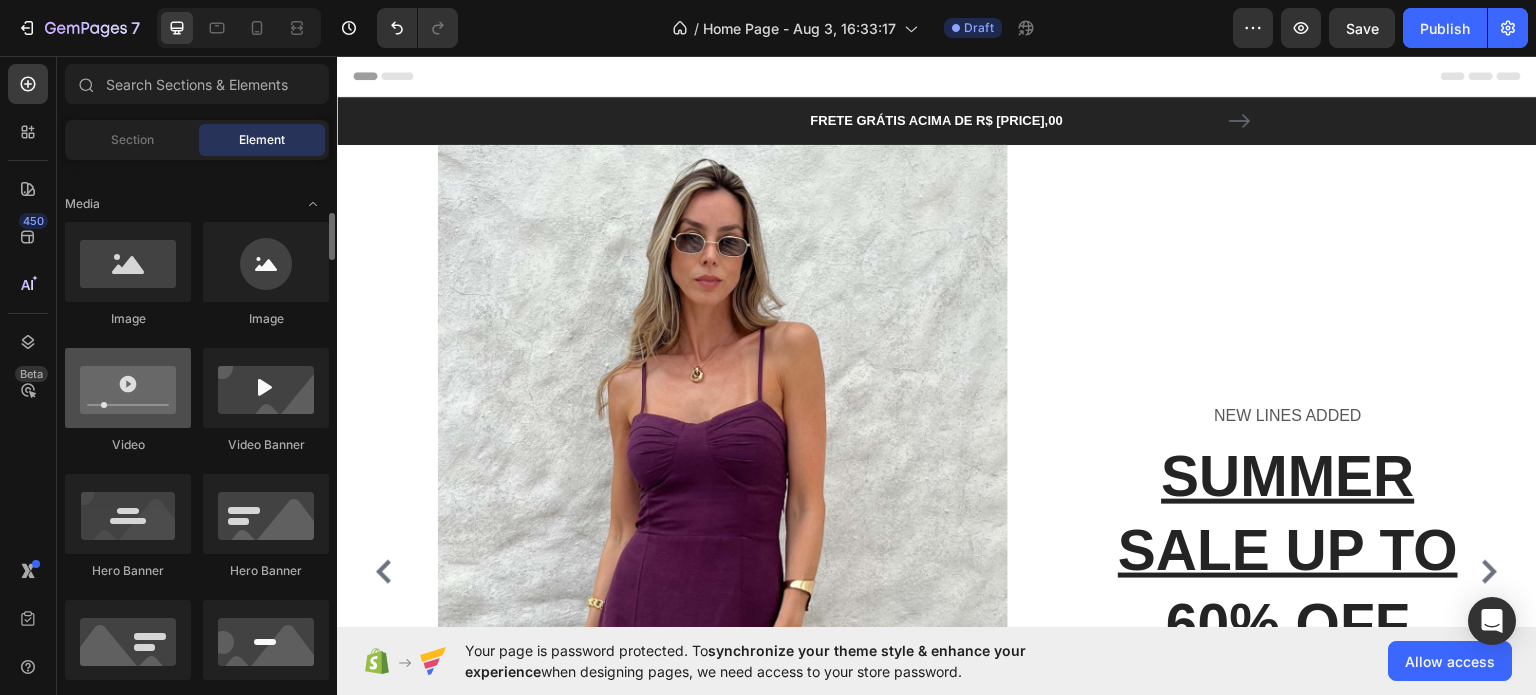 click at bounding box center [128, 388] 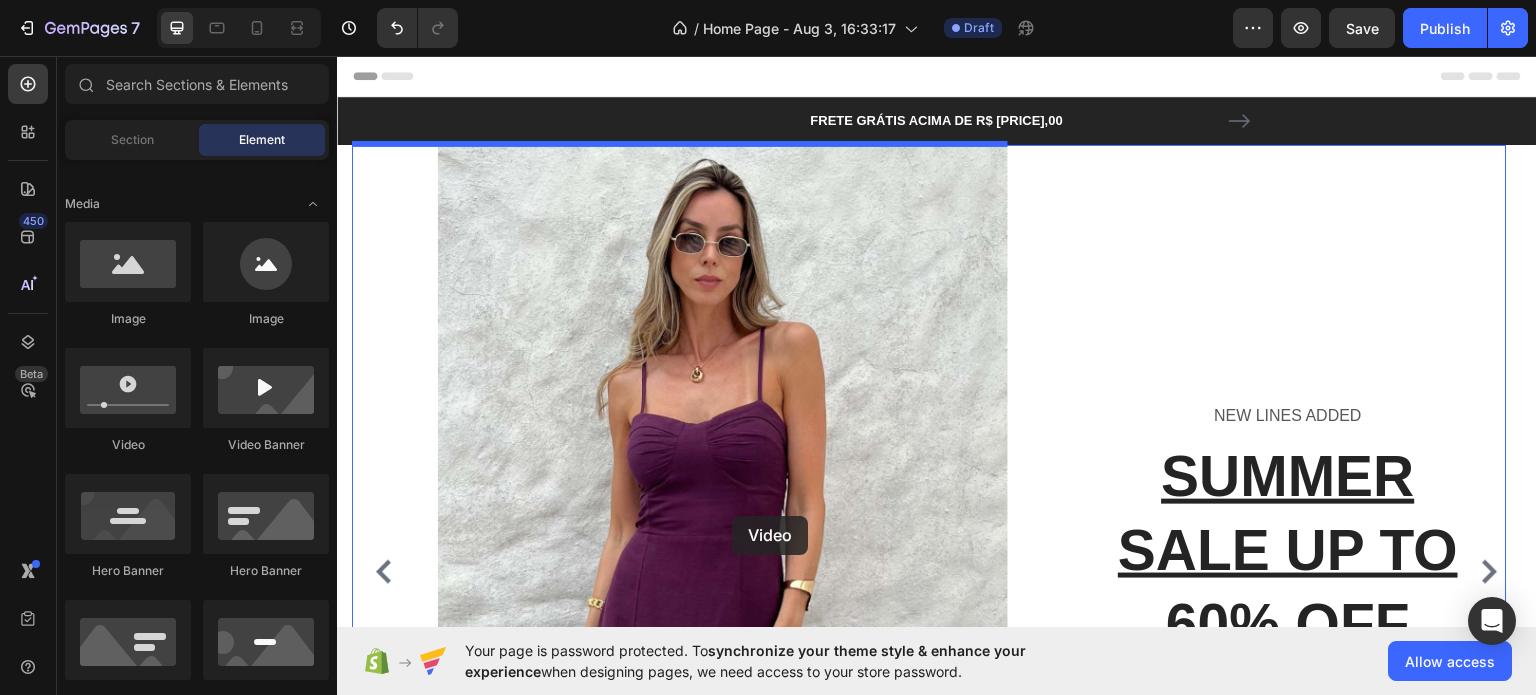drag, startPoint x: 489, startPoint y: 422, endPoint x: 734, endPoint y: 528, distance: 266.94757 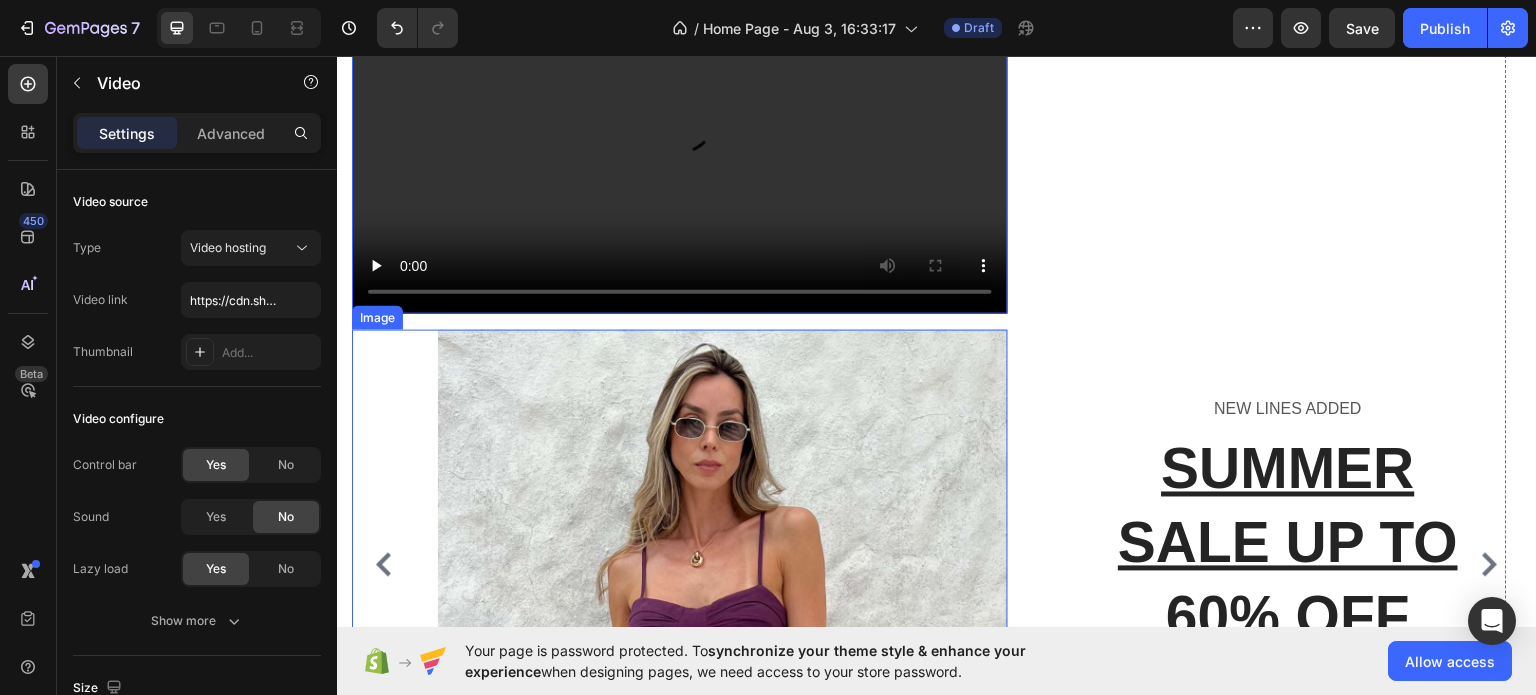 scroll, scrollTop: 0, scrollLeft: 0, axis: both 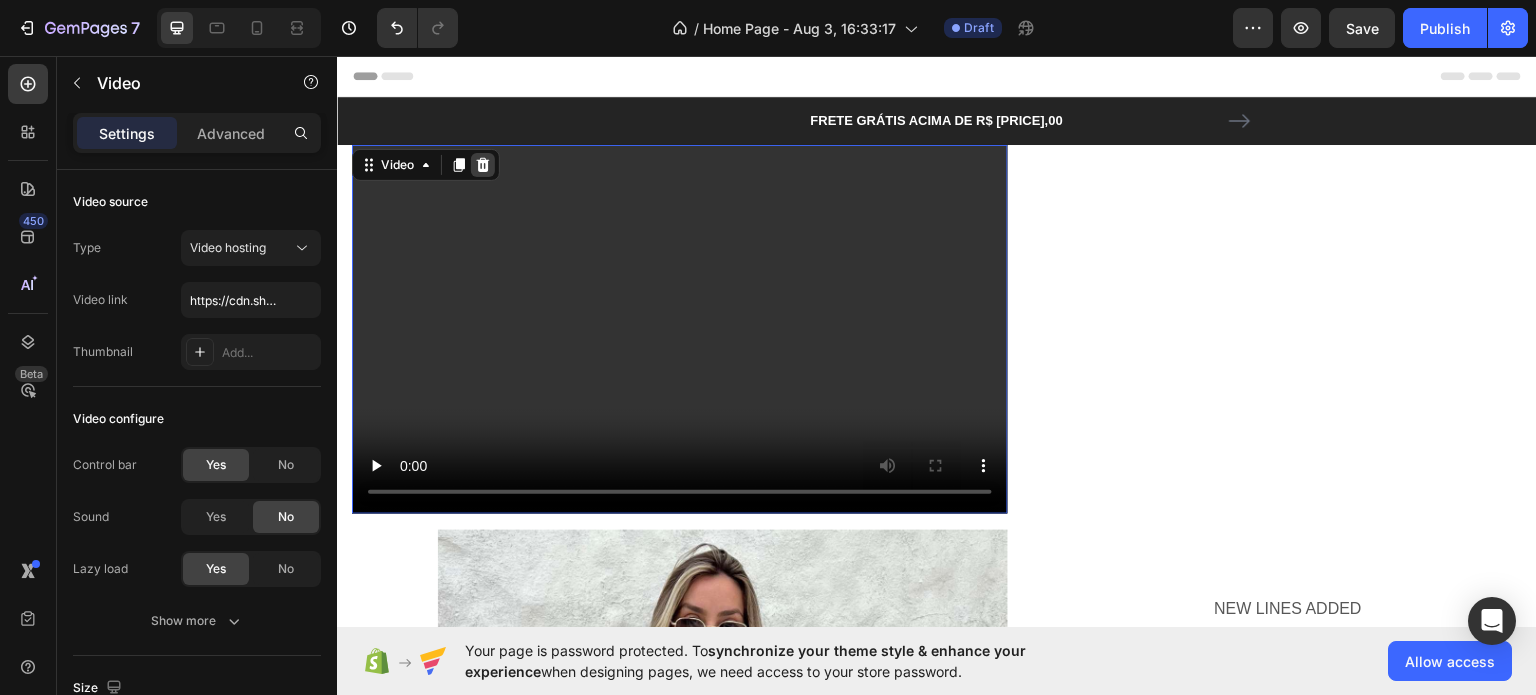 click 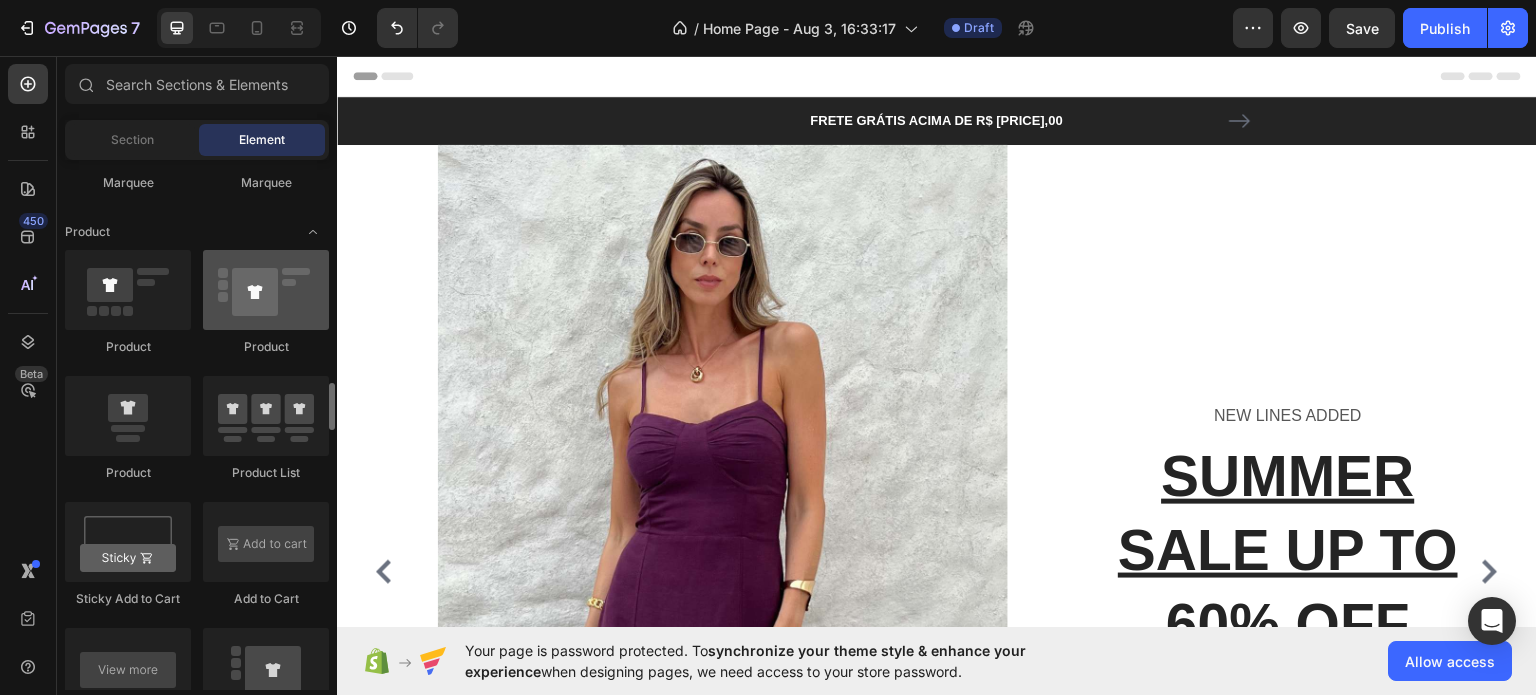 scroll, scrollTop: 3000, scrollLeft: 0, axis: vertical 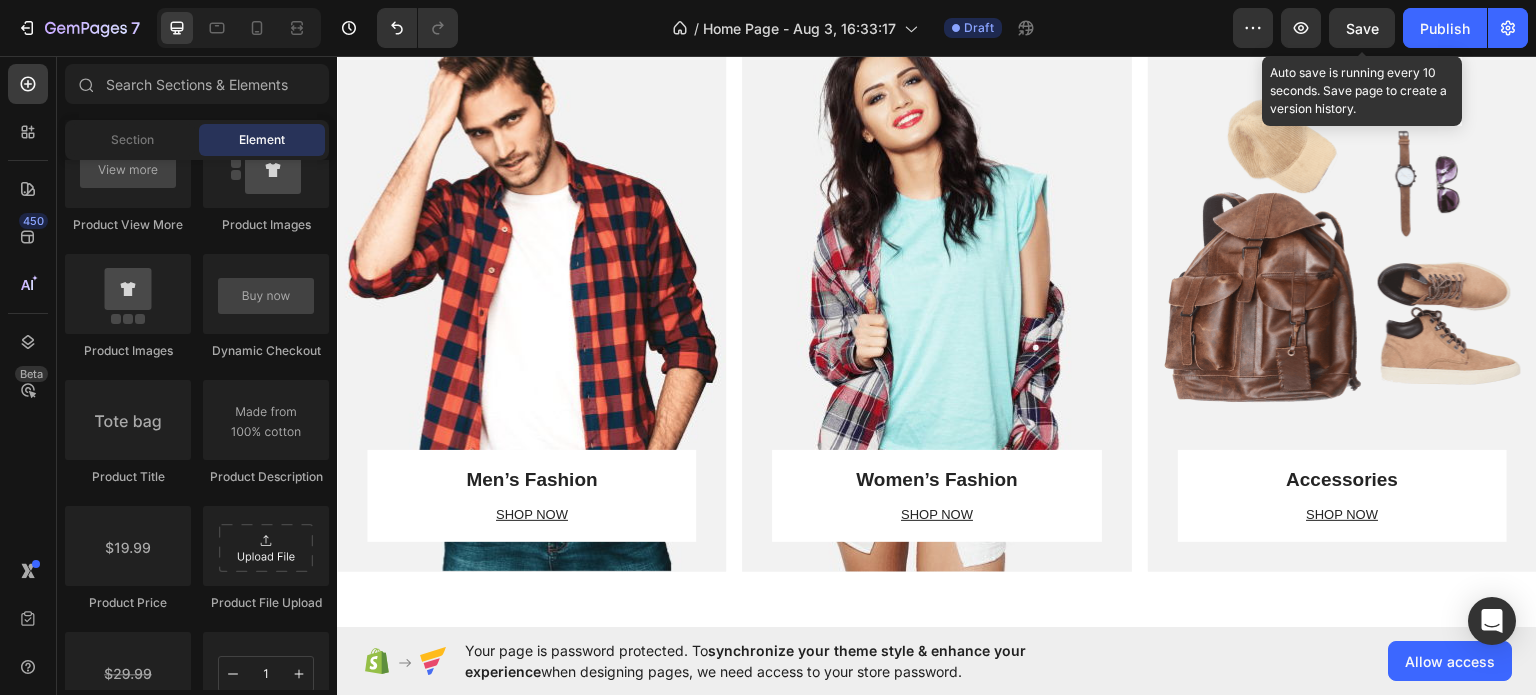 click on "Save" at bounding box center [1362, 28] 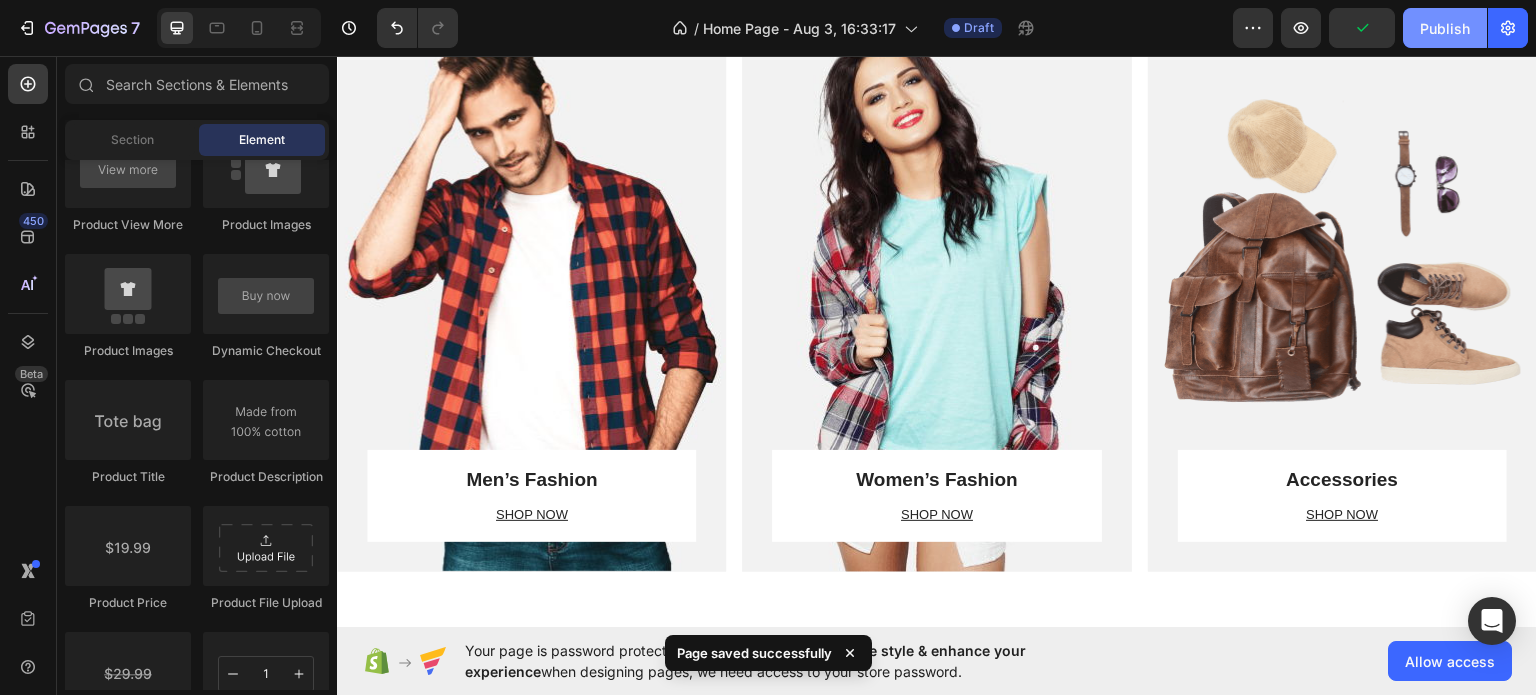 click on "Publish" at bounding box center [1445, 28] 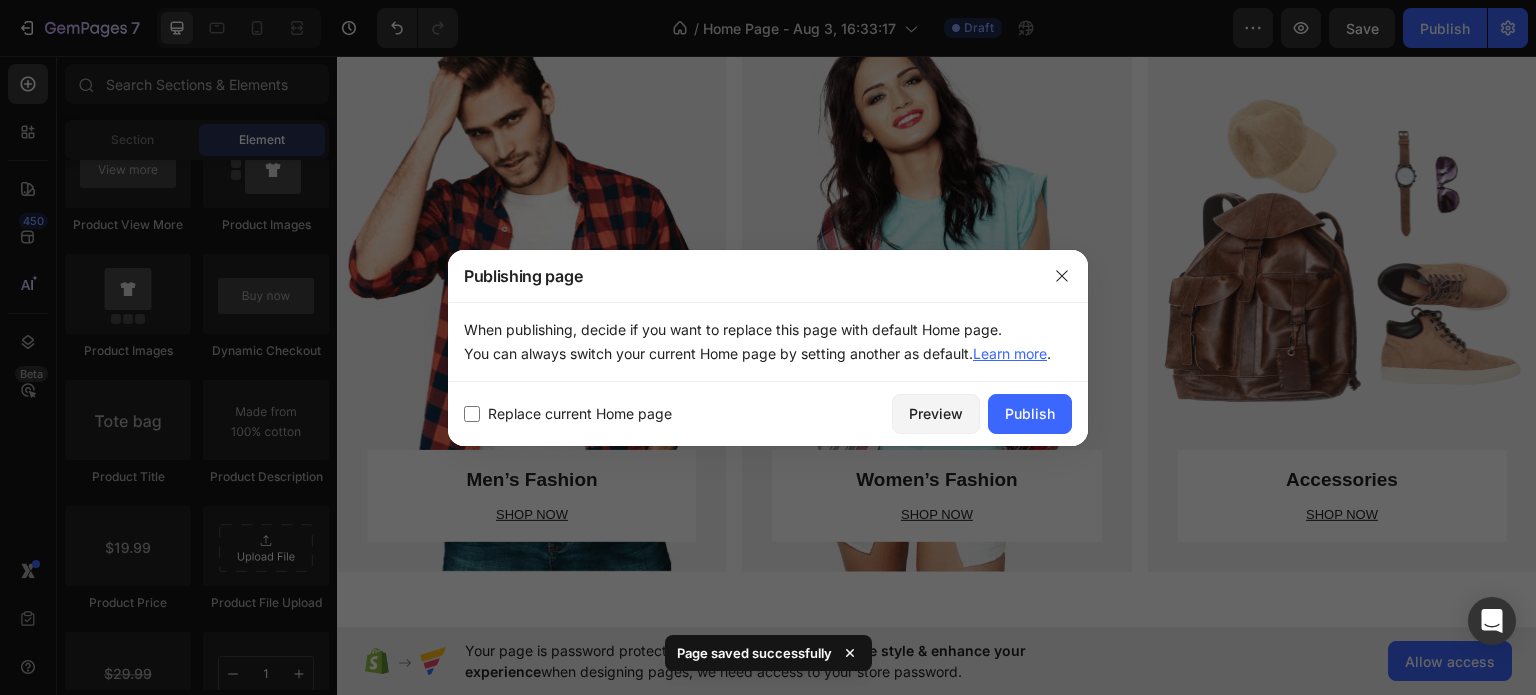 click at bounding box center [472, 414] 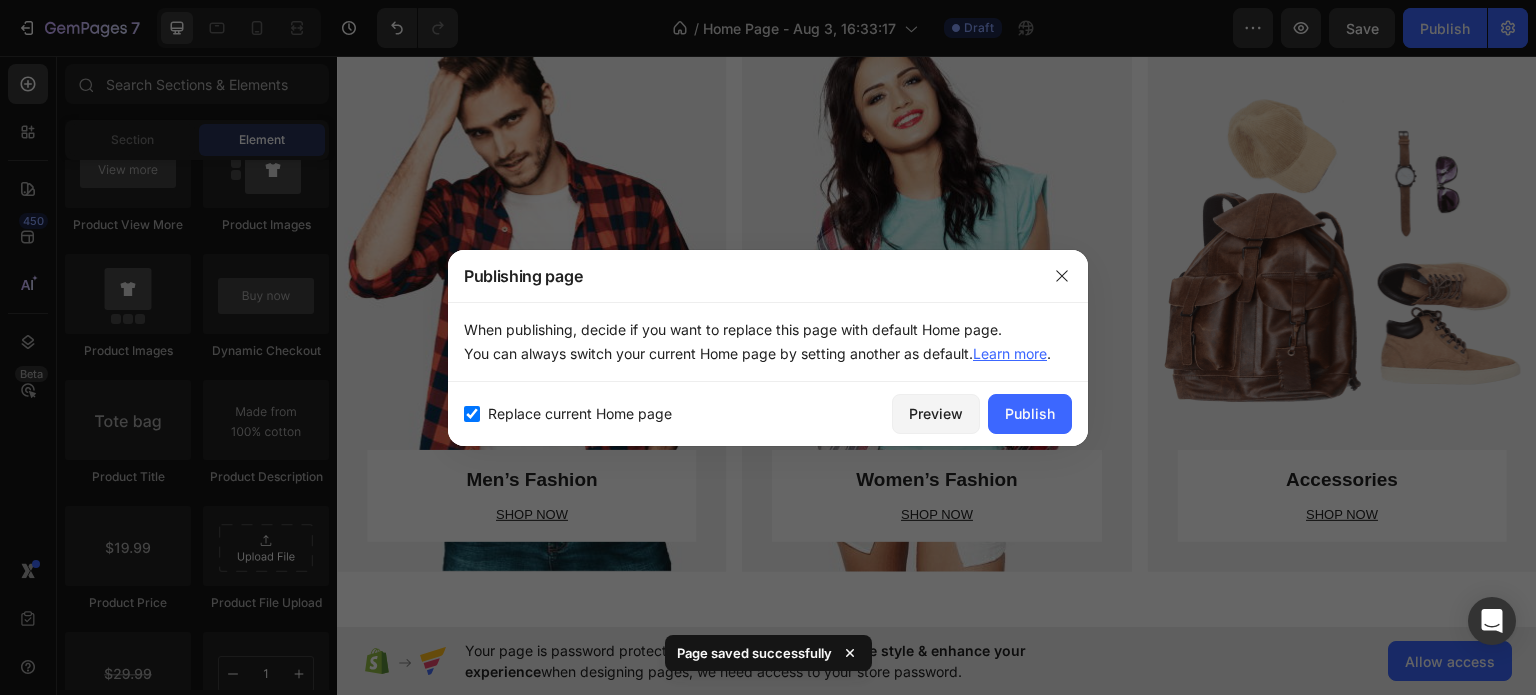 checkbox on "true" 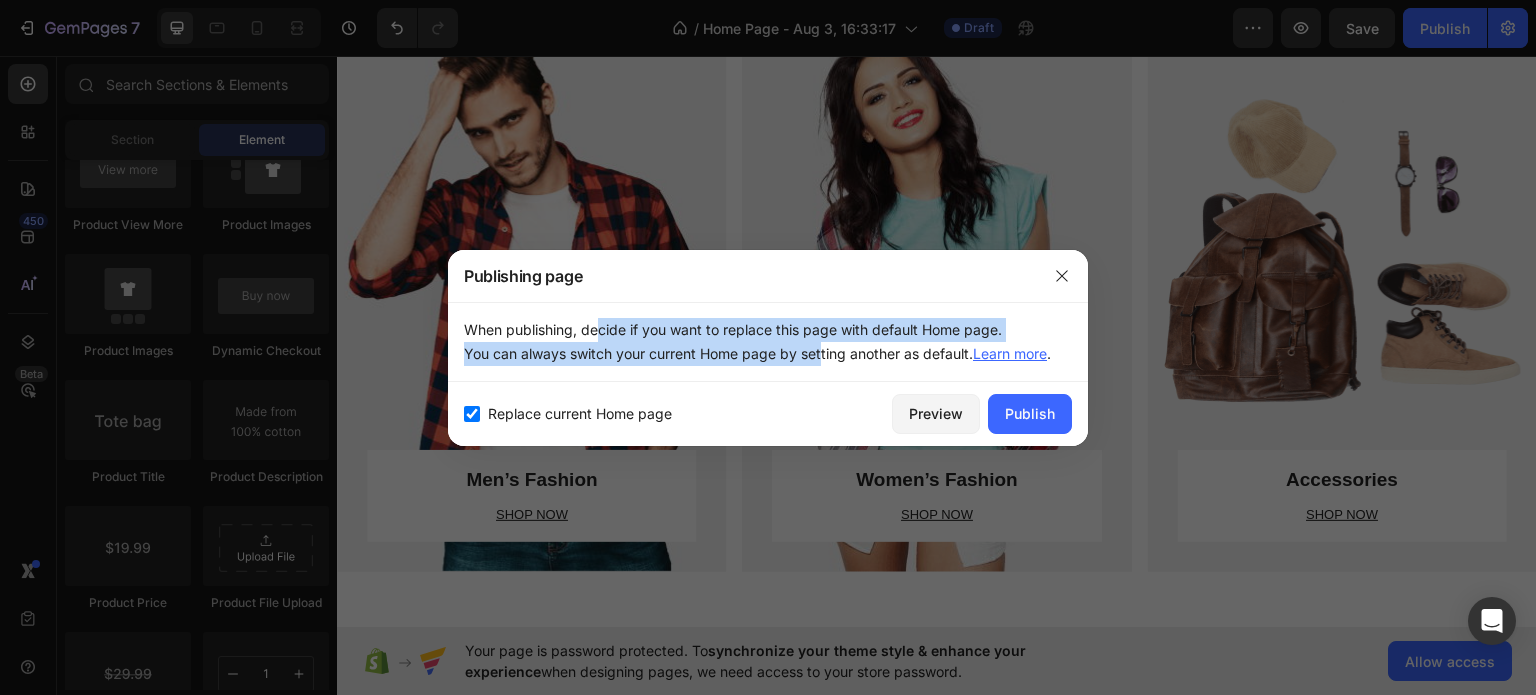 drag, startPoint x: 615, startPoint y: 333, endPoint x: 818, endPoint y: 345, distance: 203.35437 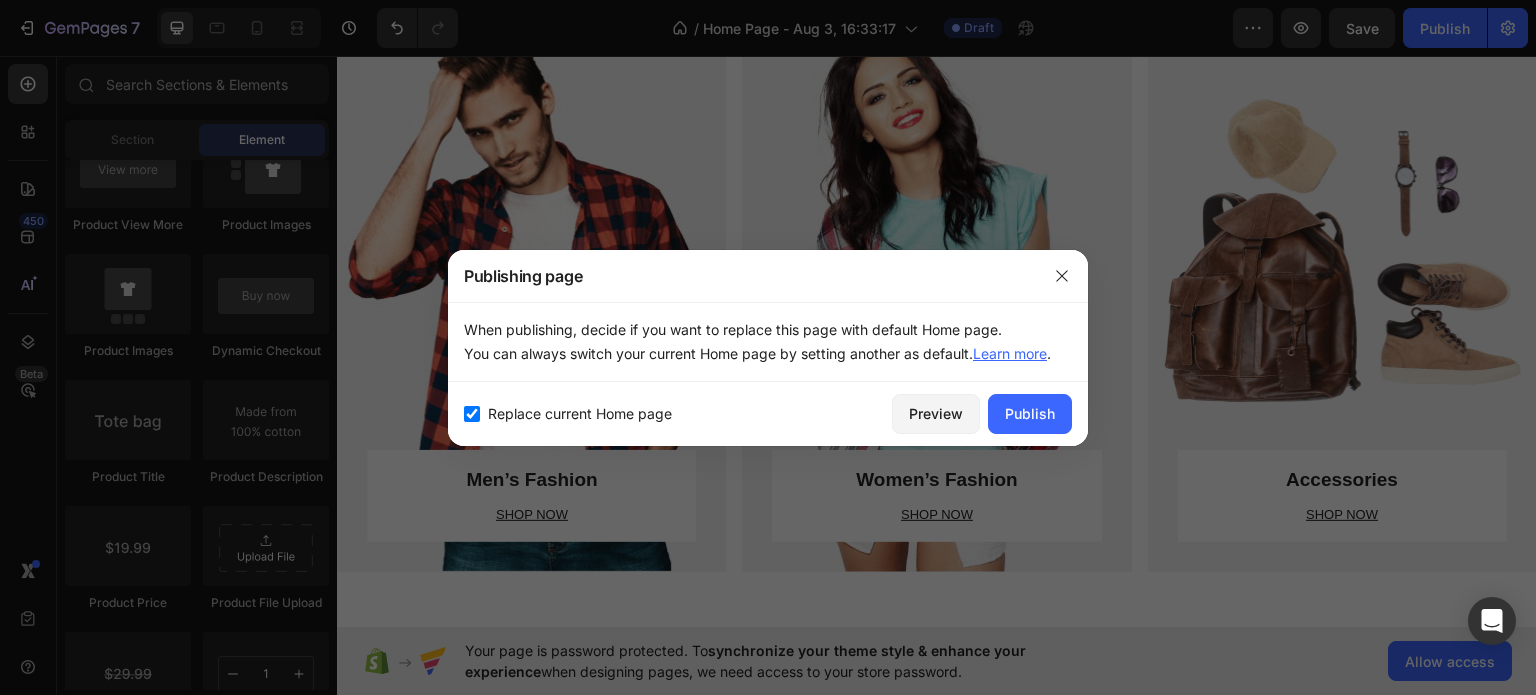 click on "When publishing, decide if you want to replace this page with default Home page.  You can always switch your current Home page by setting another as default.  Learn more ." at bounding box center (768, 342) 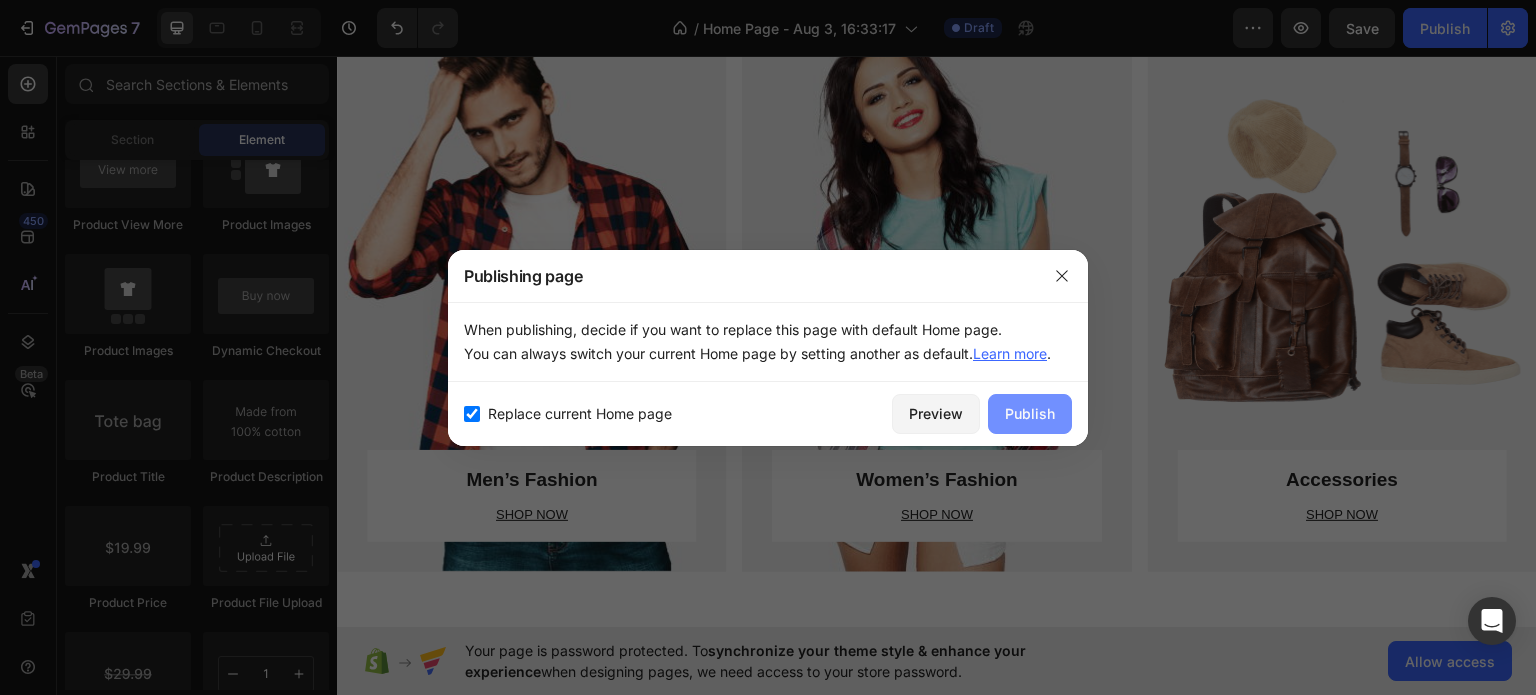 click on "Publish" at bounding box center (1030, 413) 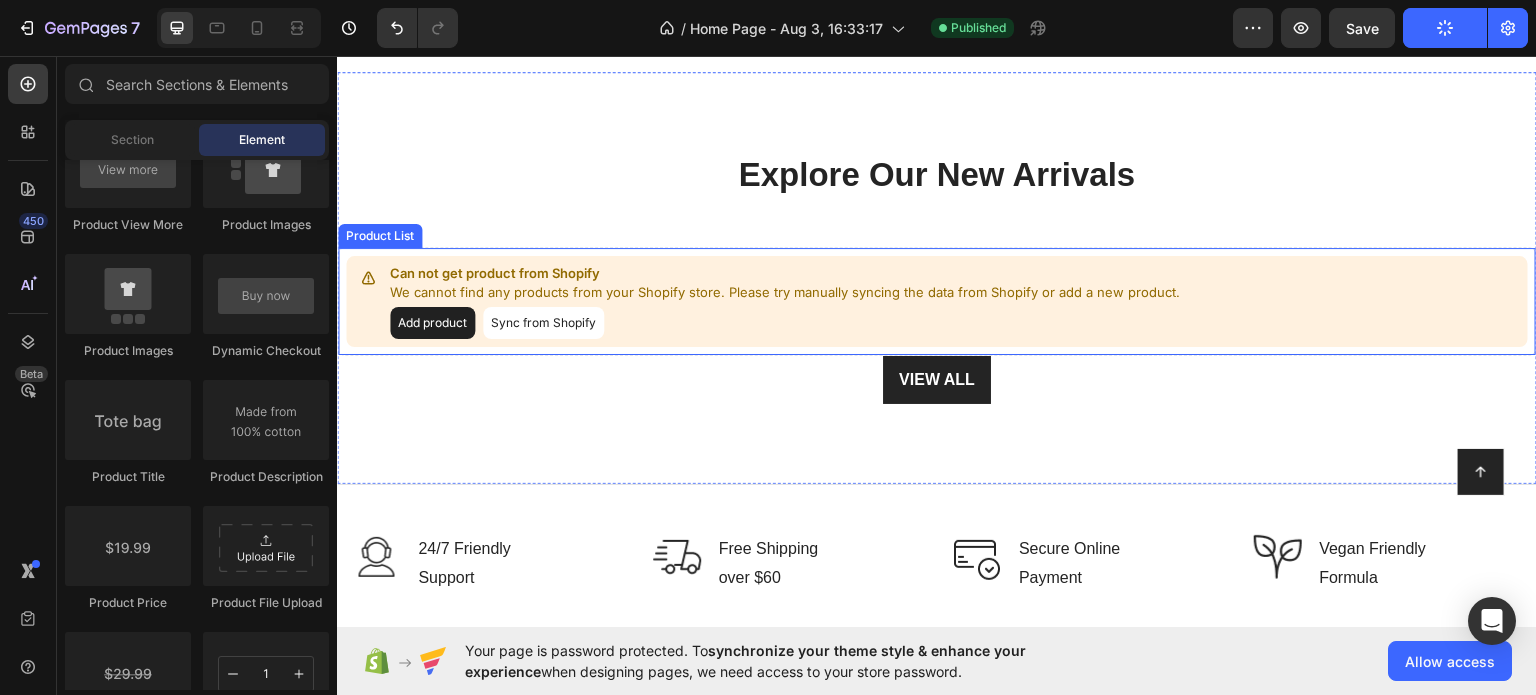 scroll, scrollTop: 2024, scrollLeft: 0, axis: vertical 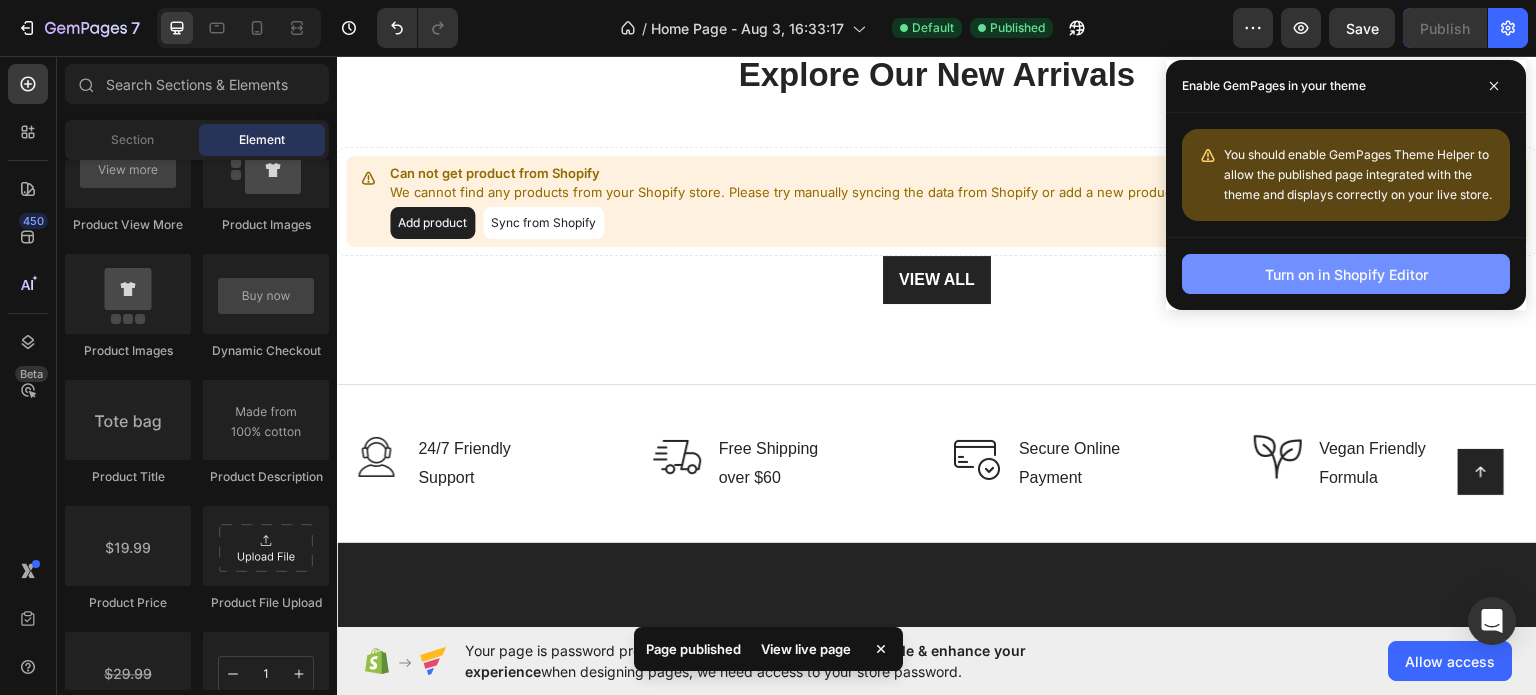 click on "Turn on in Shopify Editor" at bounding box center (1346, 274) 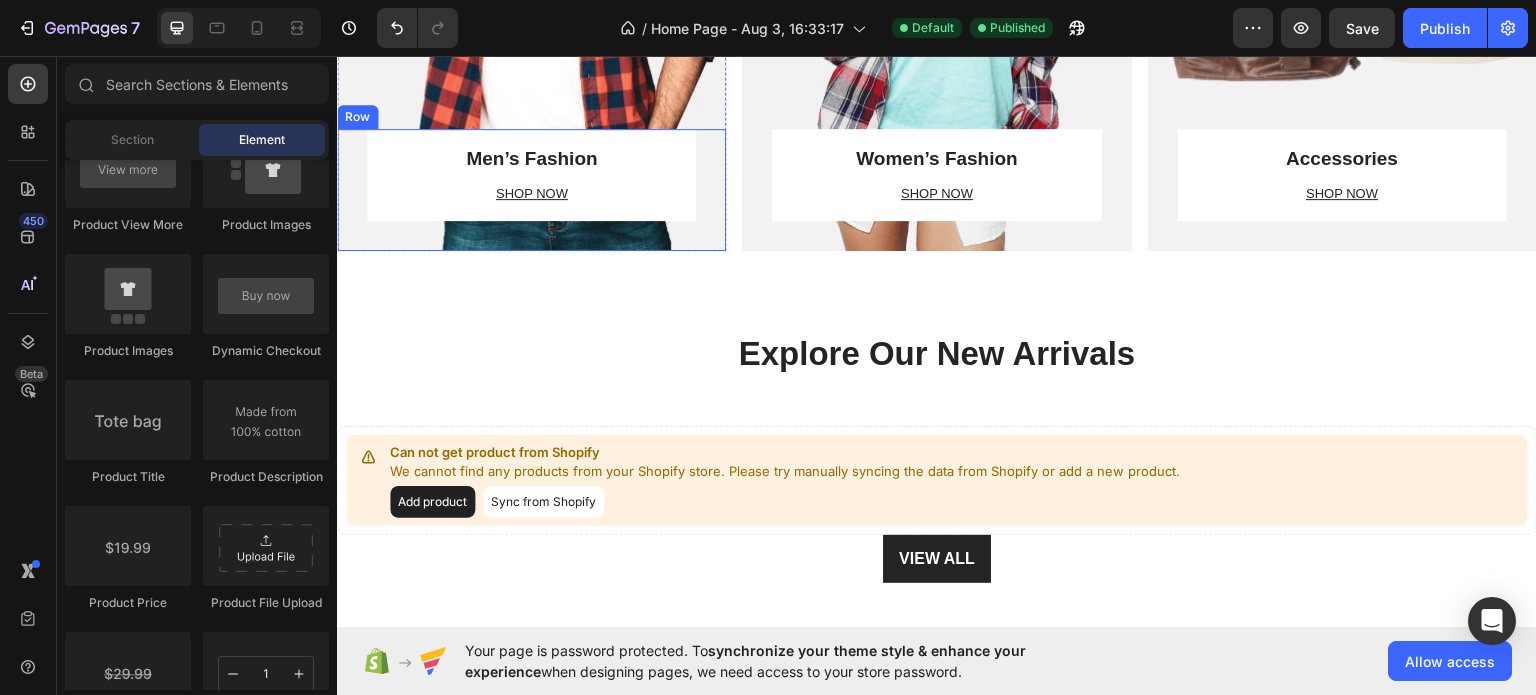 scroll, scrollTop: 1724, scrollLeft: 0, axis: vertical 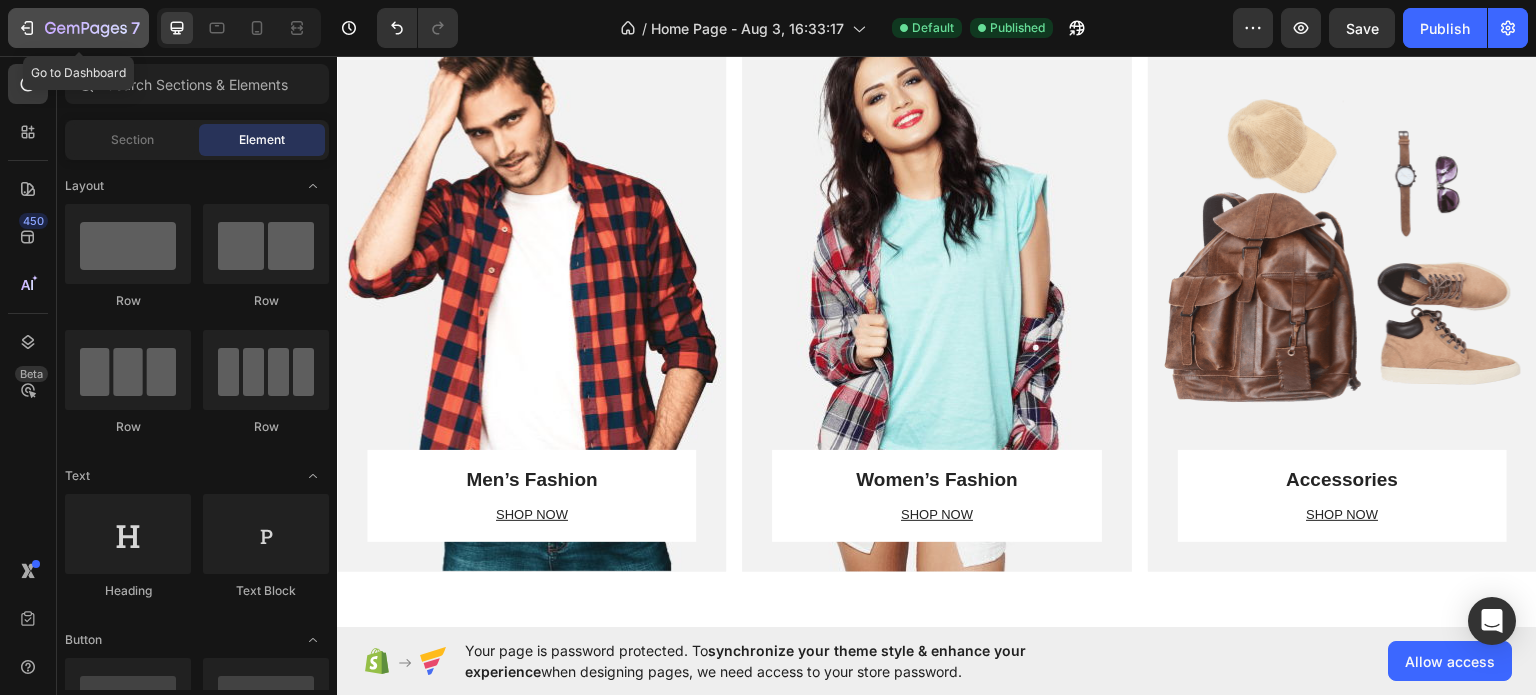 click 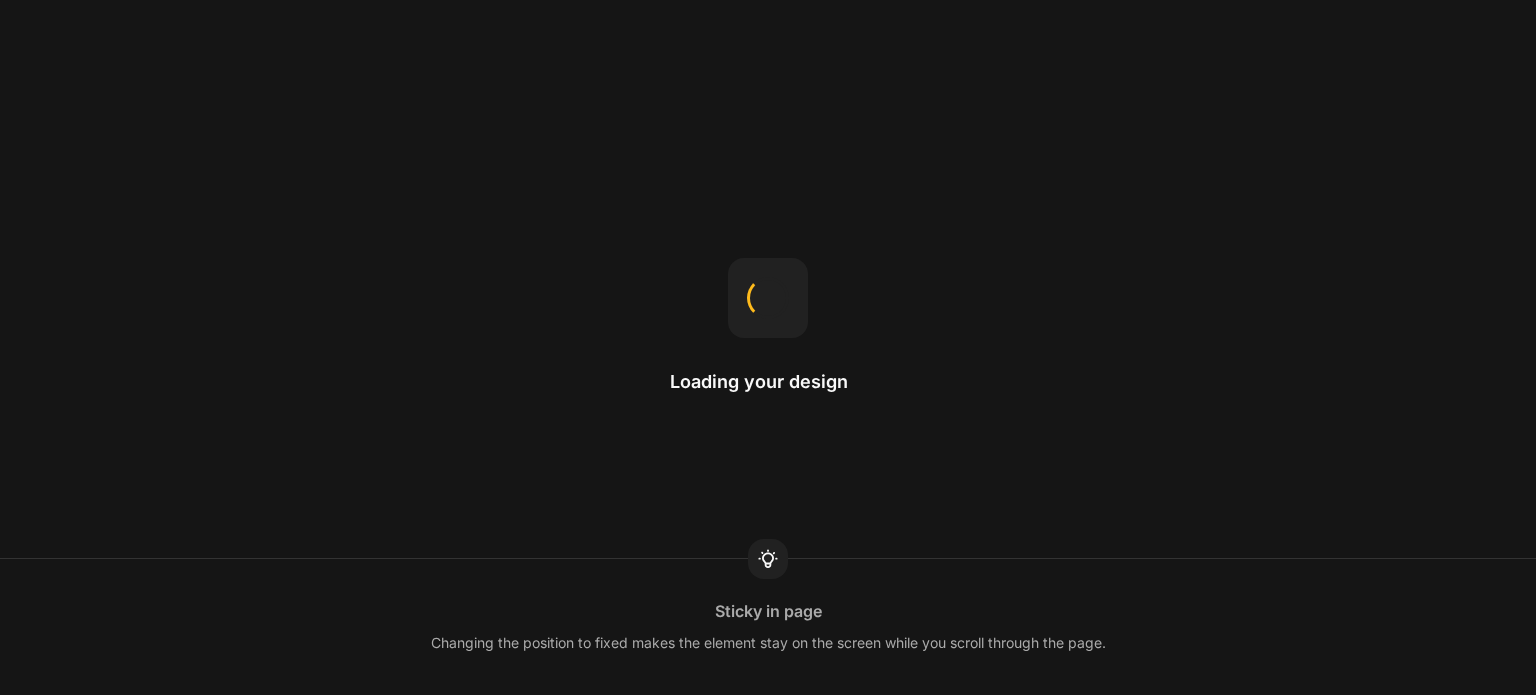 scroll, scrollTop: 0, scrollLeft: 0, axis: both 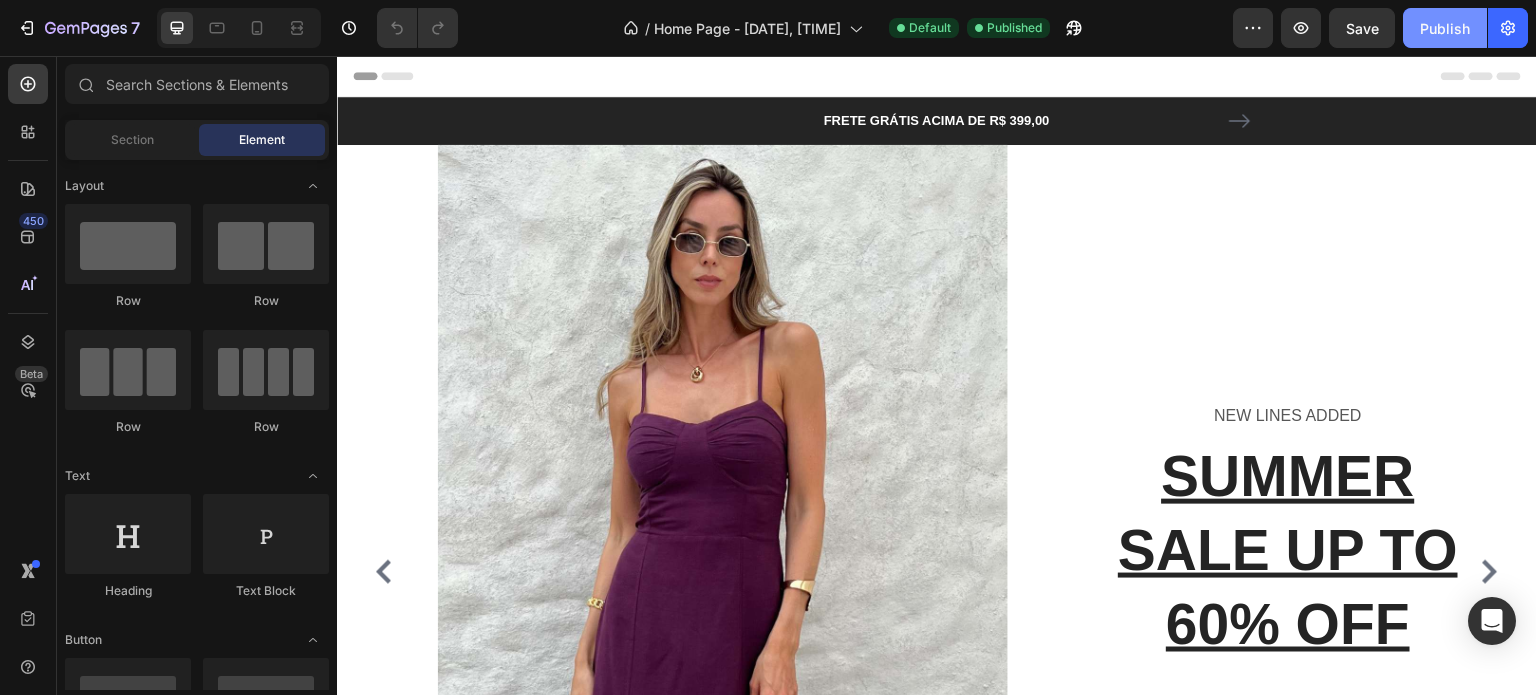 click on "Publish" at bounding box center [1445, 28] 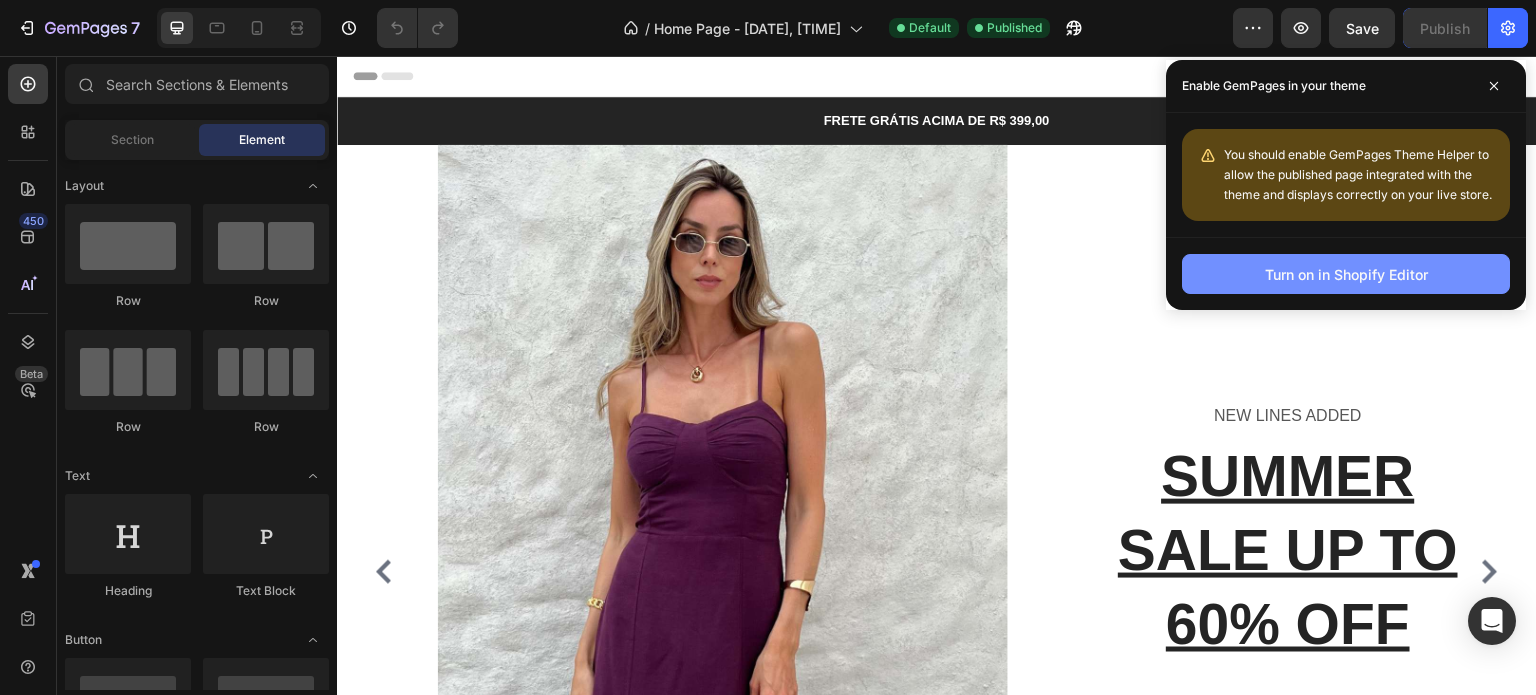 click on "Turn on in Shopify Editor" at bounding box center [1346, 274] 